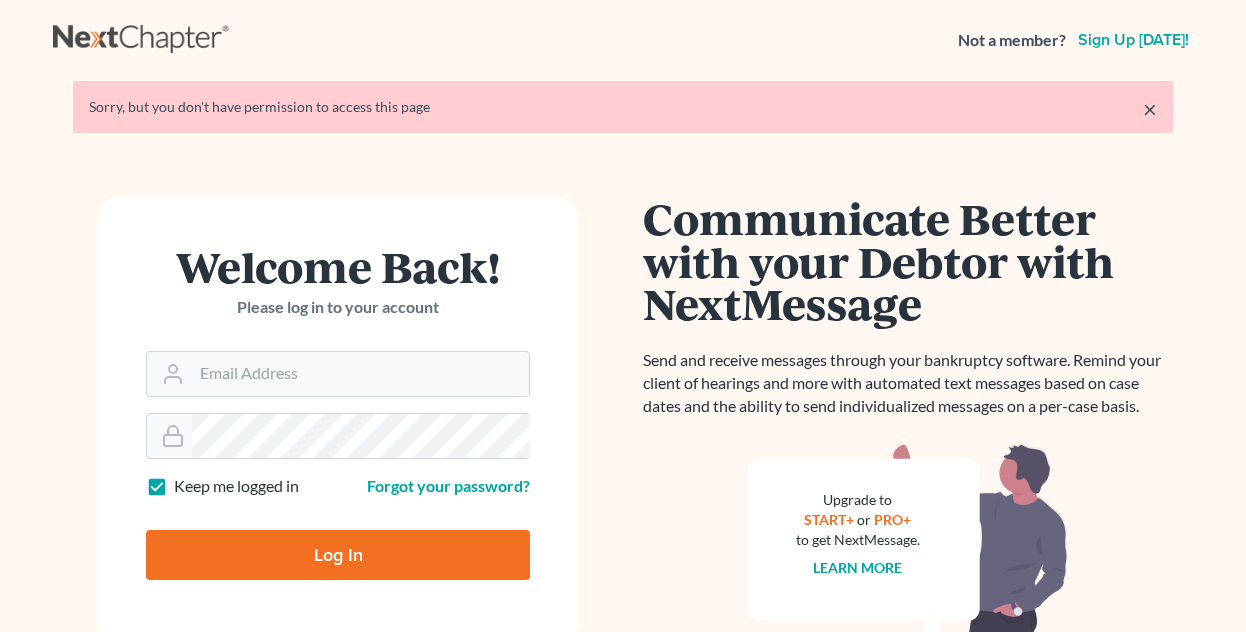 scroll, scrollTop: 0, scrollLeft: 0, axis: both 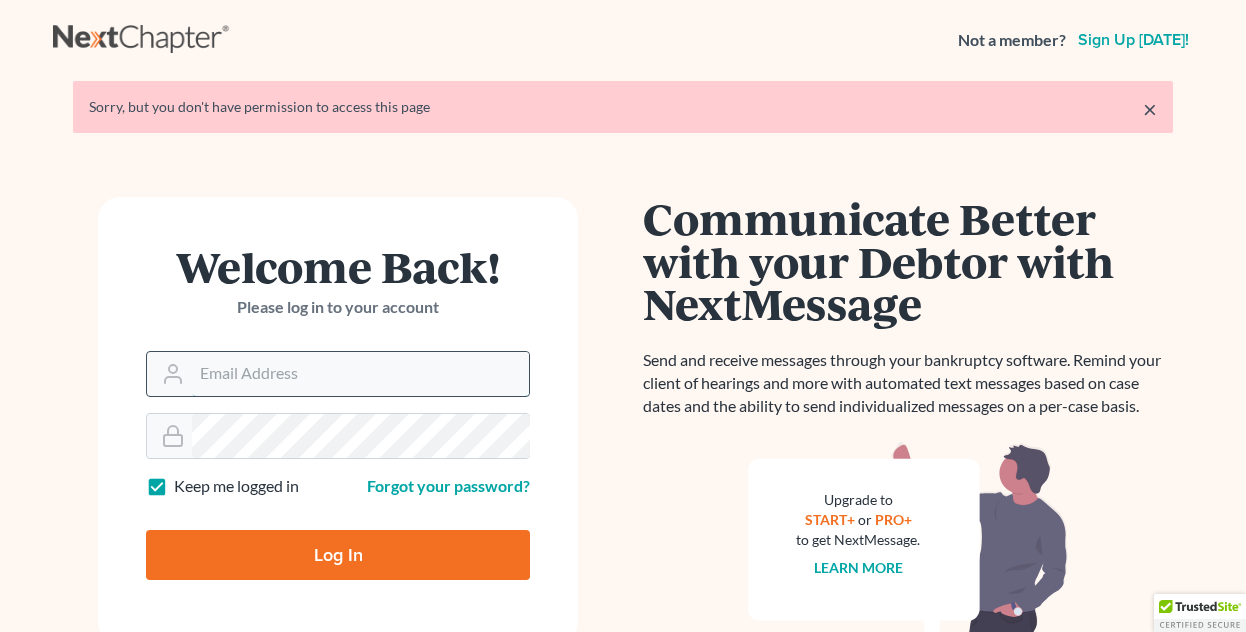 click on "Email Address" at bounding box center (360, 374) 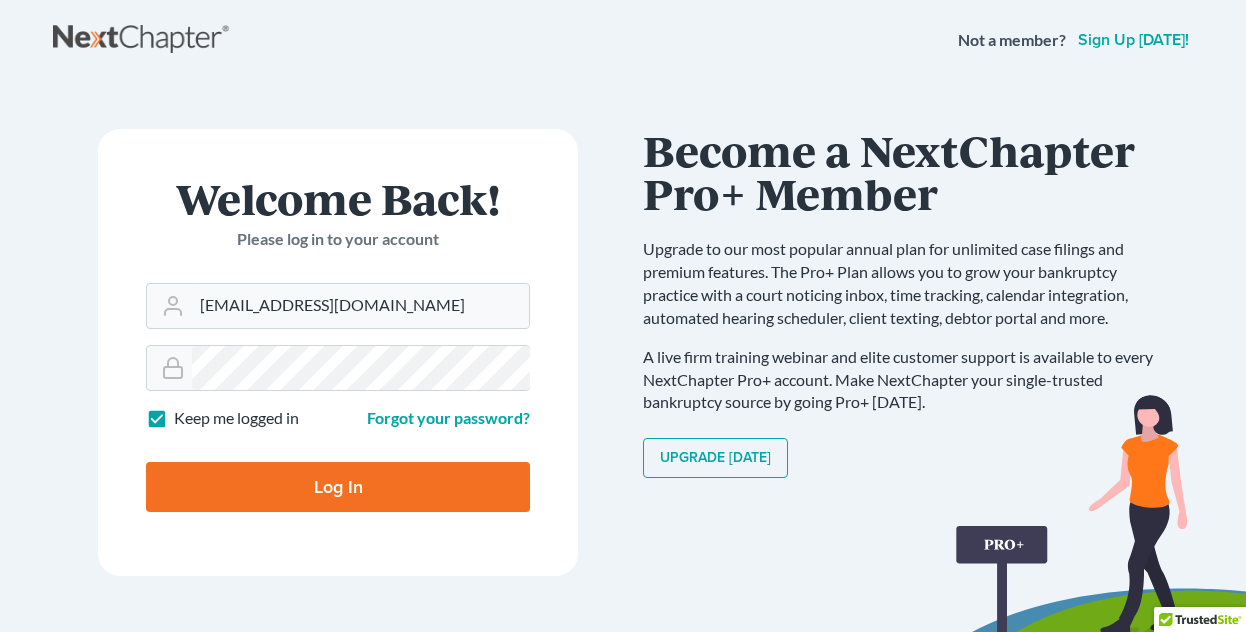 click on "Log In" at bounding box center [338, 487] 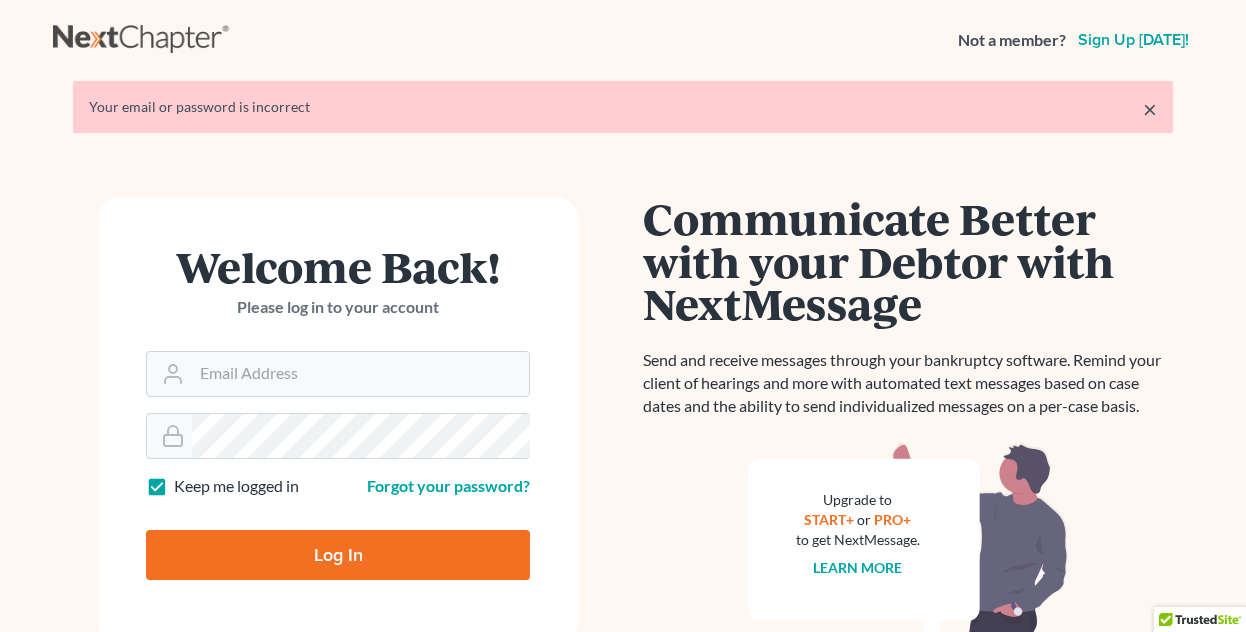 scroll, scrollTop: 0, scrollLeft: 0, axis: both 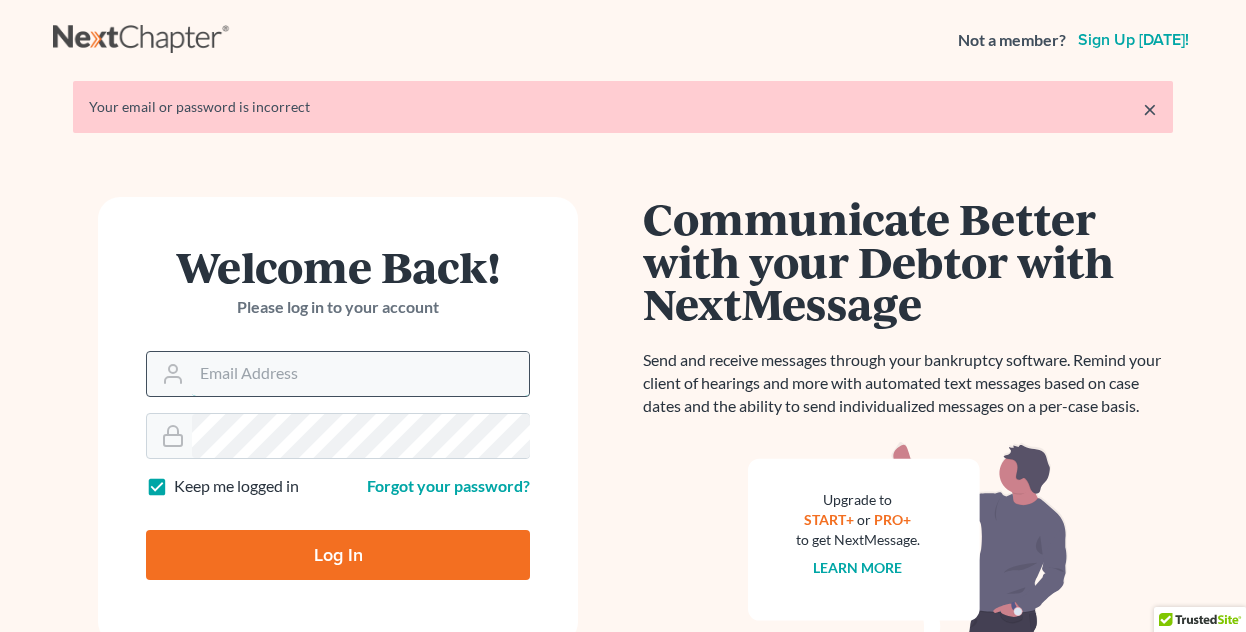 click on "Email Address" at bounding box center [360, 374] 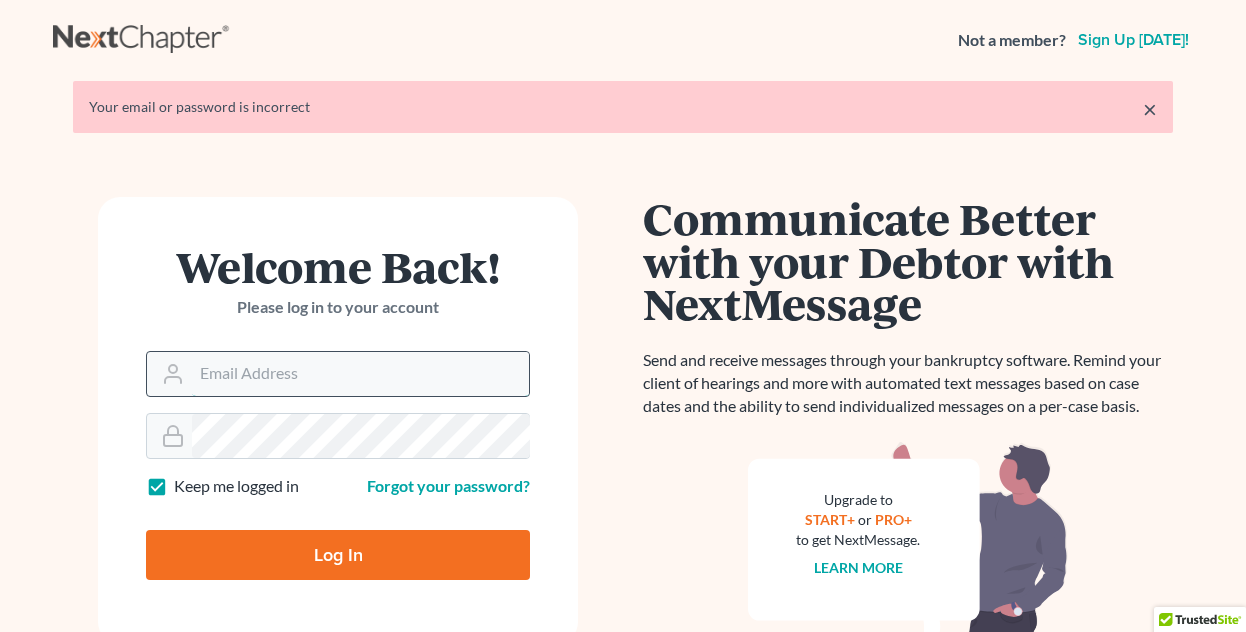 type on "jnylund@philalegal.org" 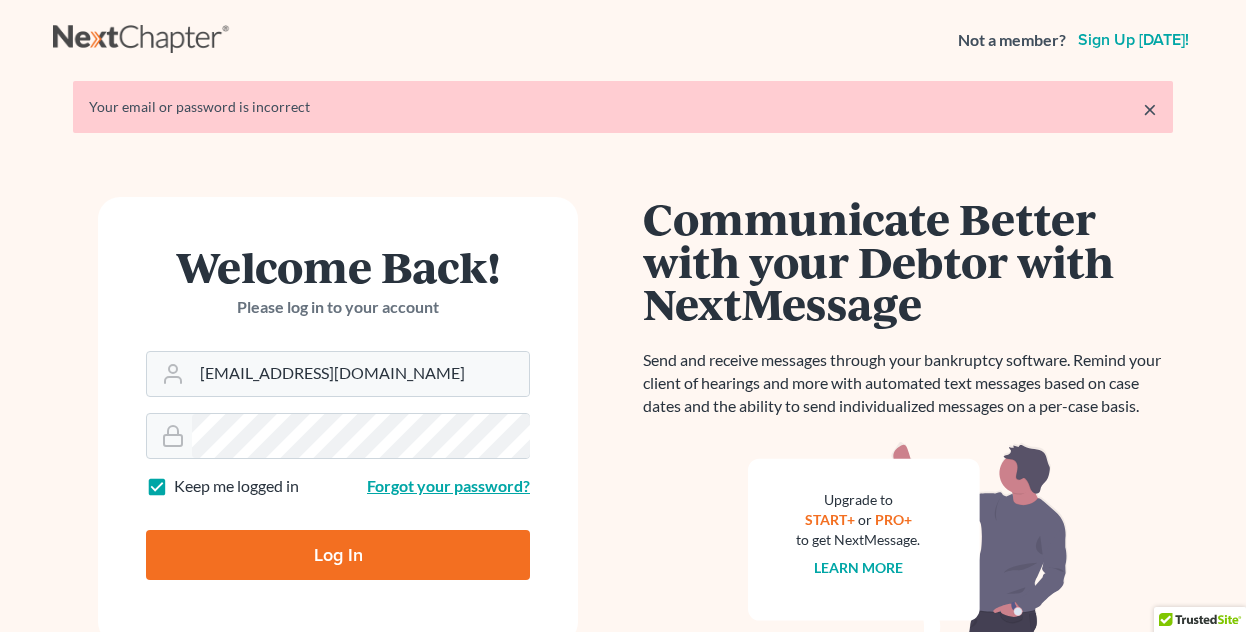 click on "Forgot your password?" at bounding box center (448, 485) 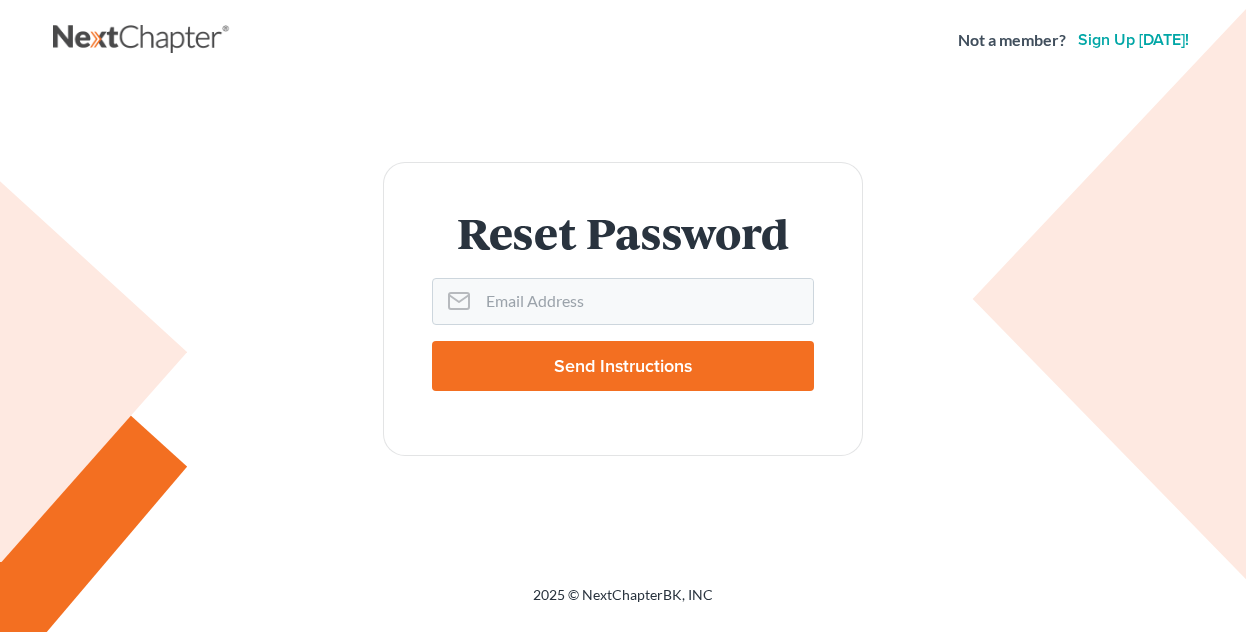 scroll, scrollTop: 0, scrollLeft: 0, axis: both 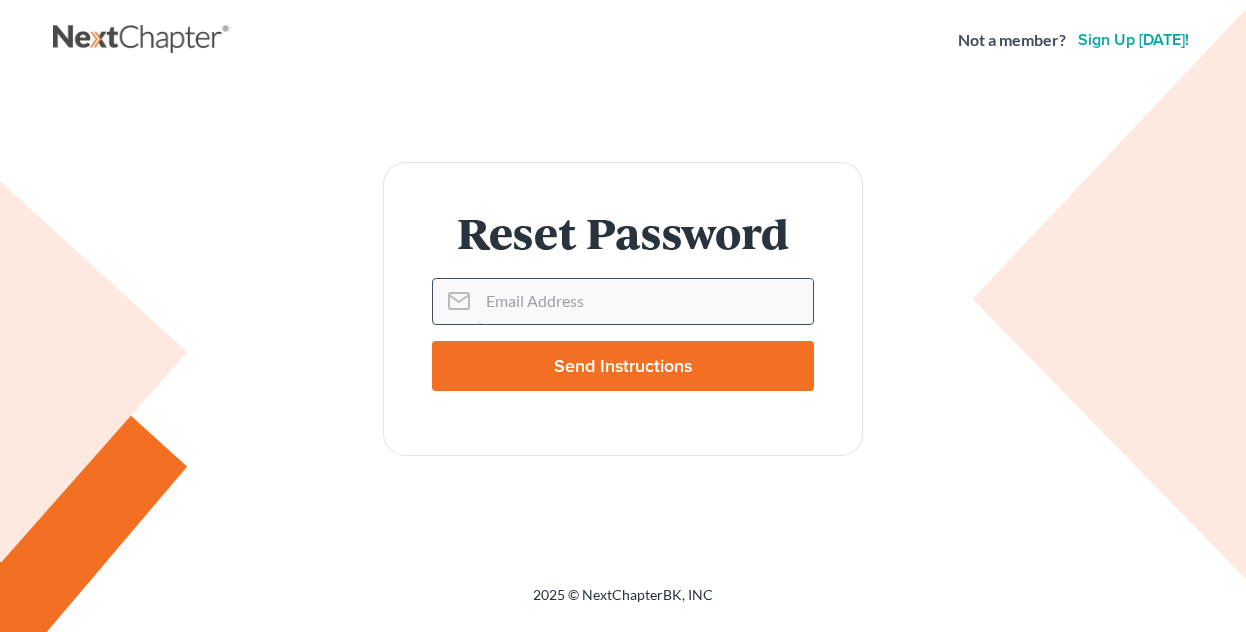 click on "Email Address" at bounding box center [645, 301] 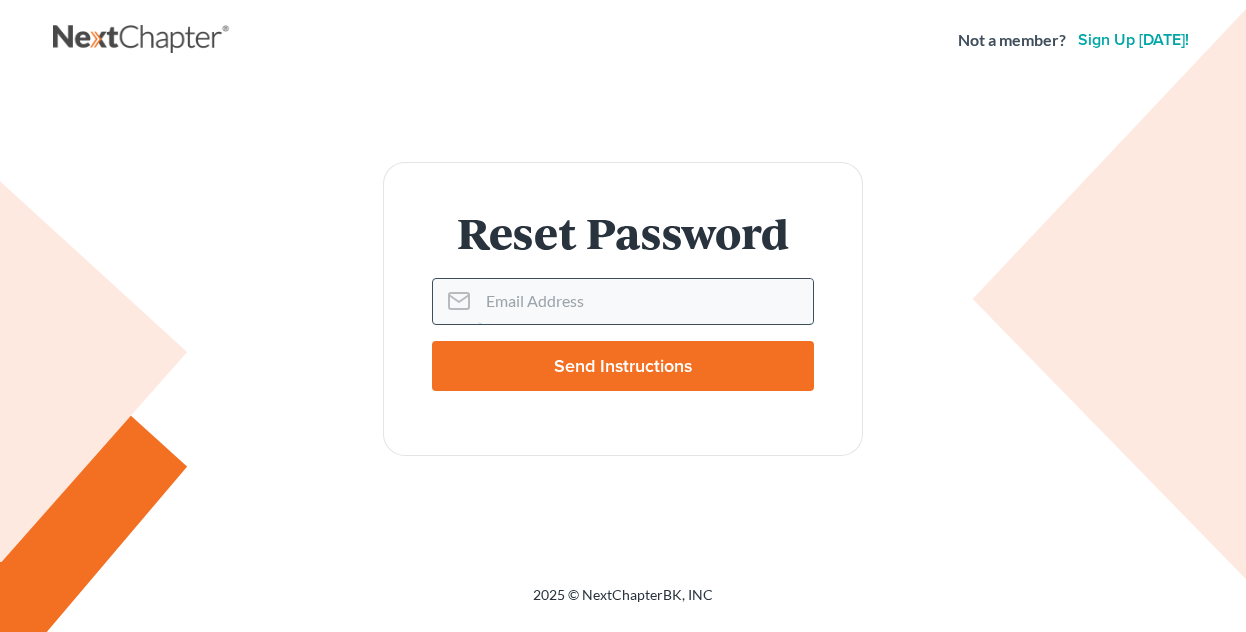 type on "jnylund@philalegal.org" 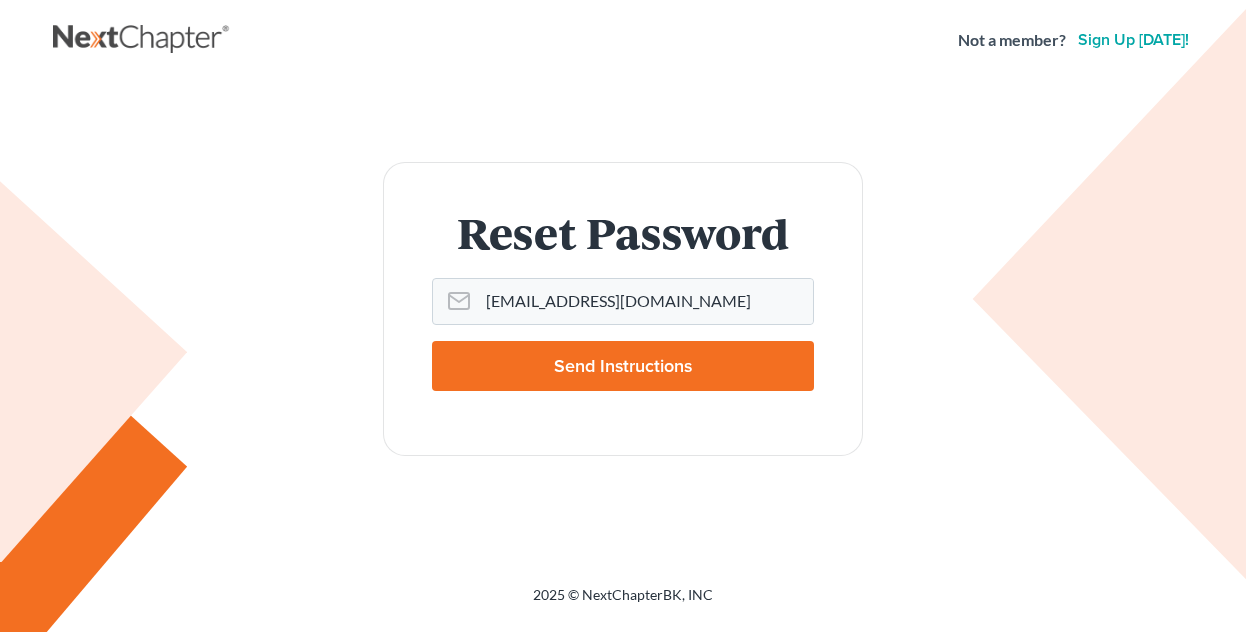 click on "Send Instructions" at bounding box center (623, 366) 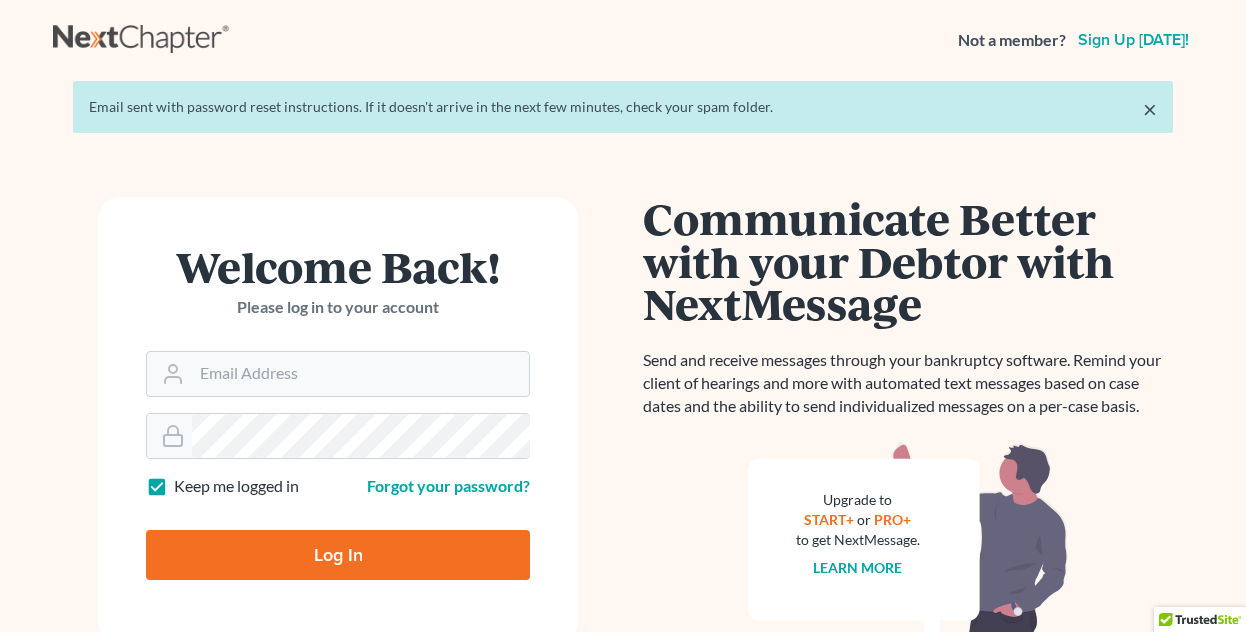 scroll, scrollTop: 0, scrollLeft: 0, axis: both 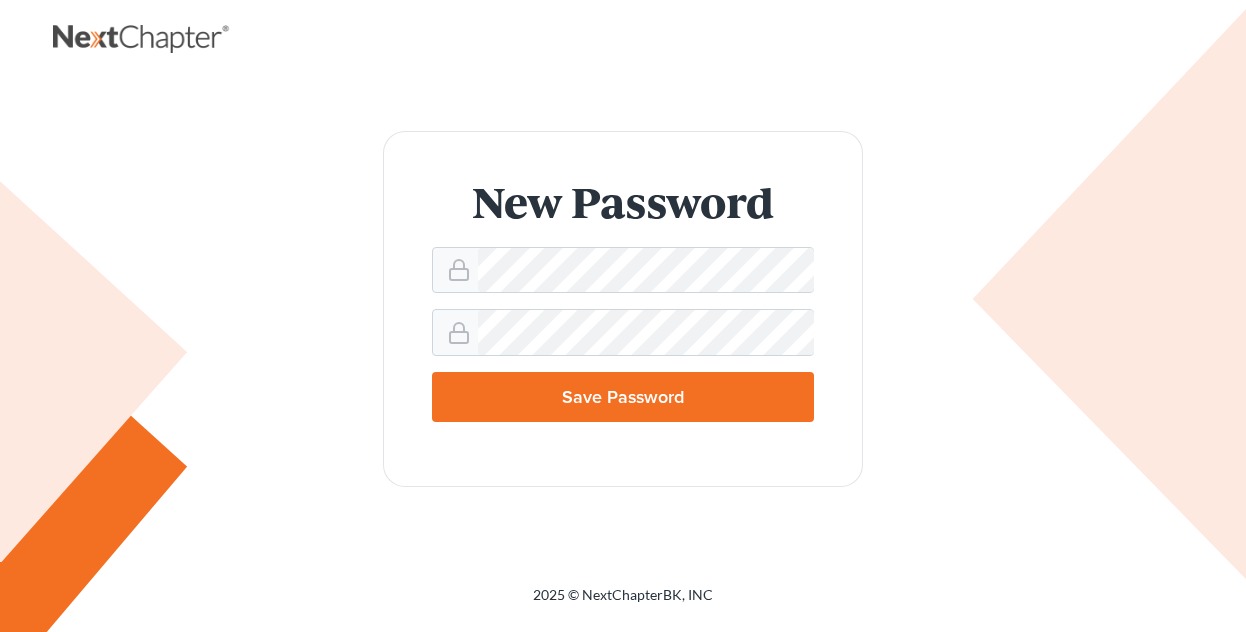 click on "Save Password" at bounding box center [623, 397] 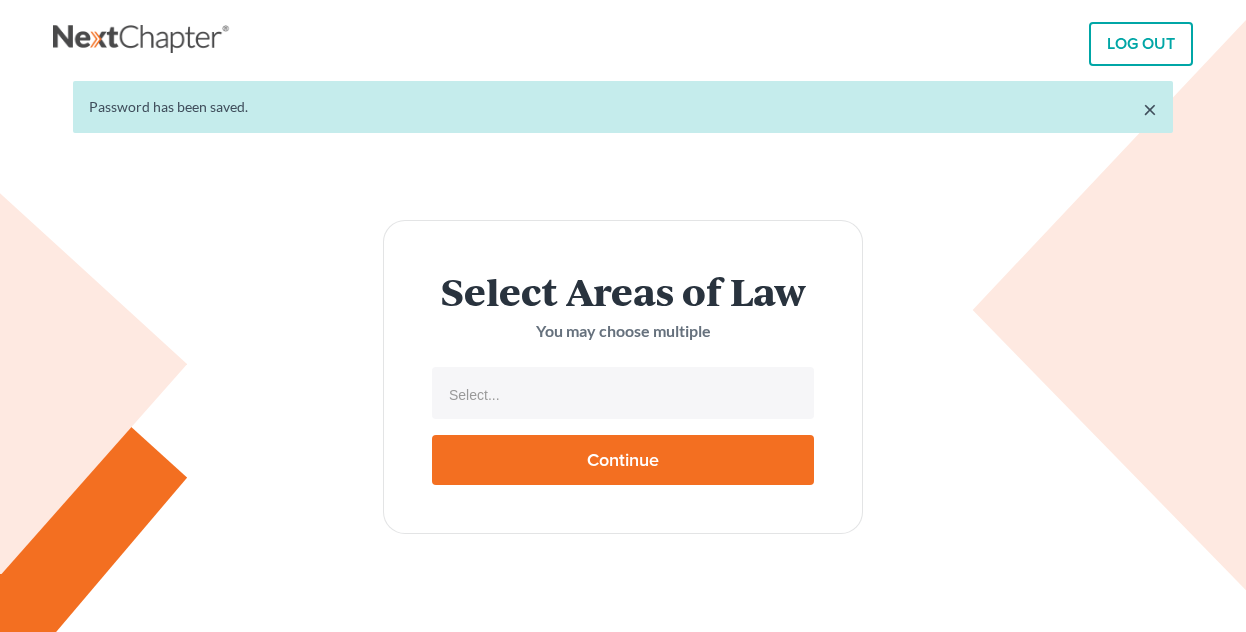 select 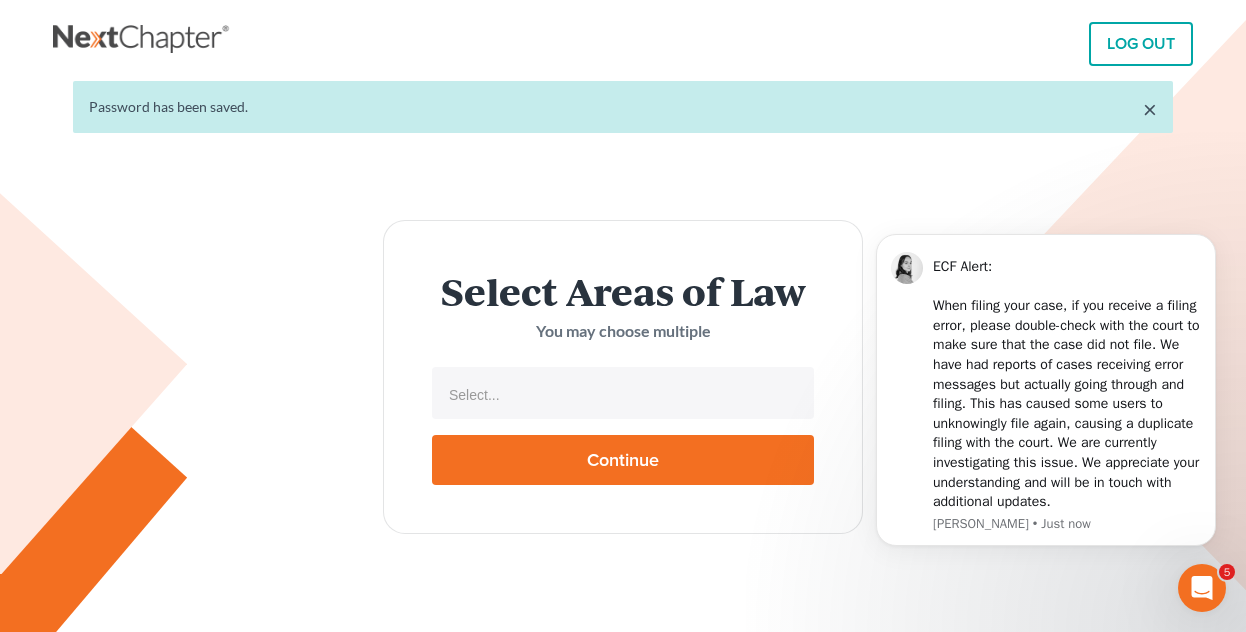 scroll, scrollTop: 0, scrollLeft: 0, axis: both 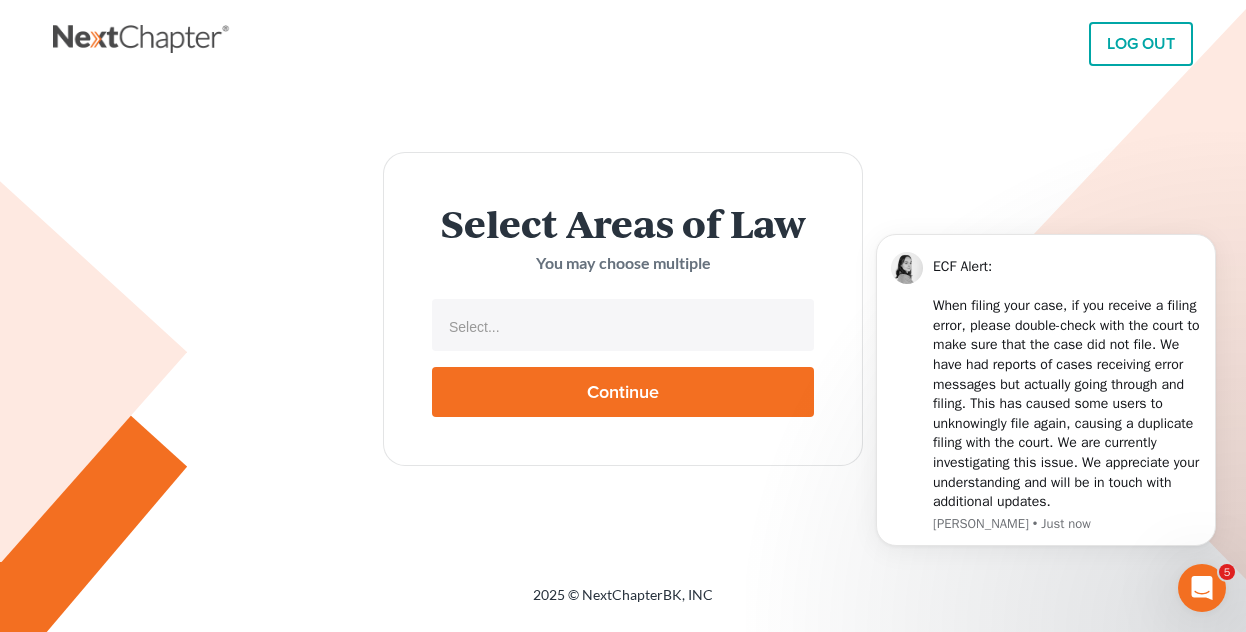 type 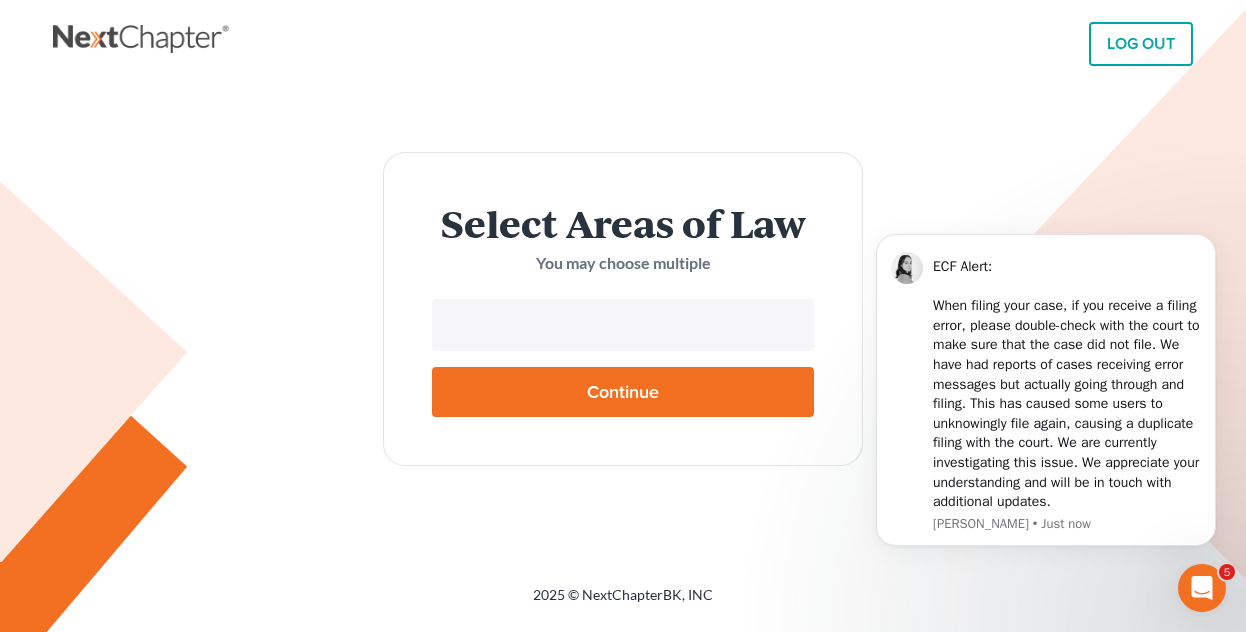 click at bounding box center [621, 327] 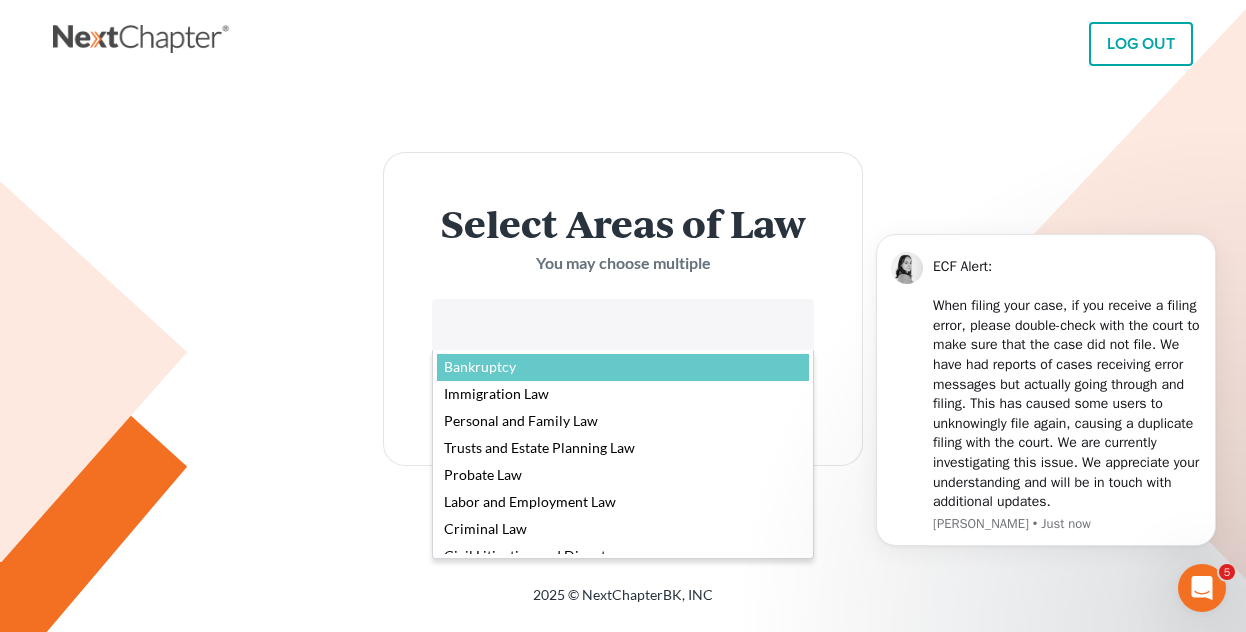 select on "4556" 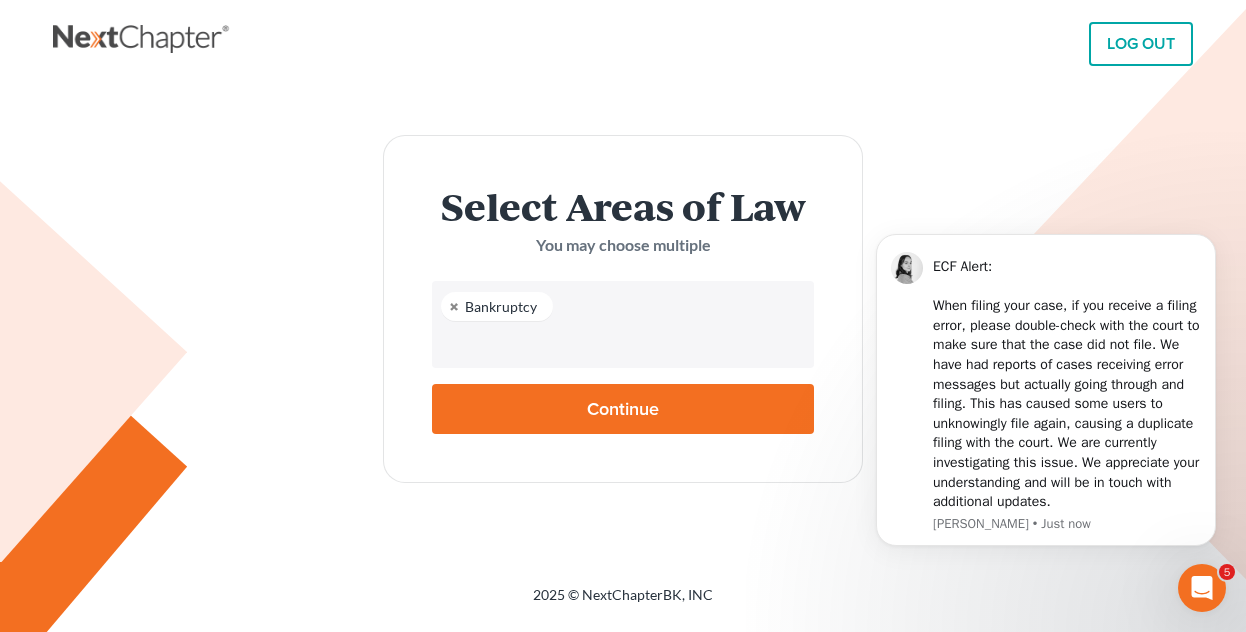 click on "Continue" at bounding box center (623, 409) 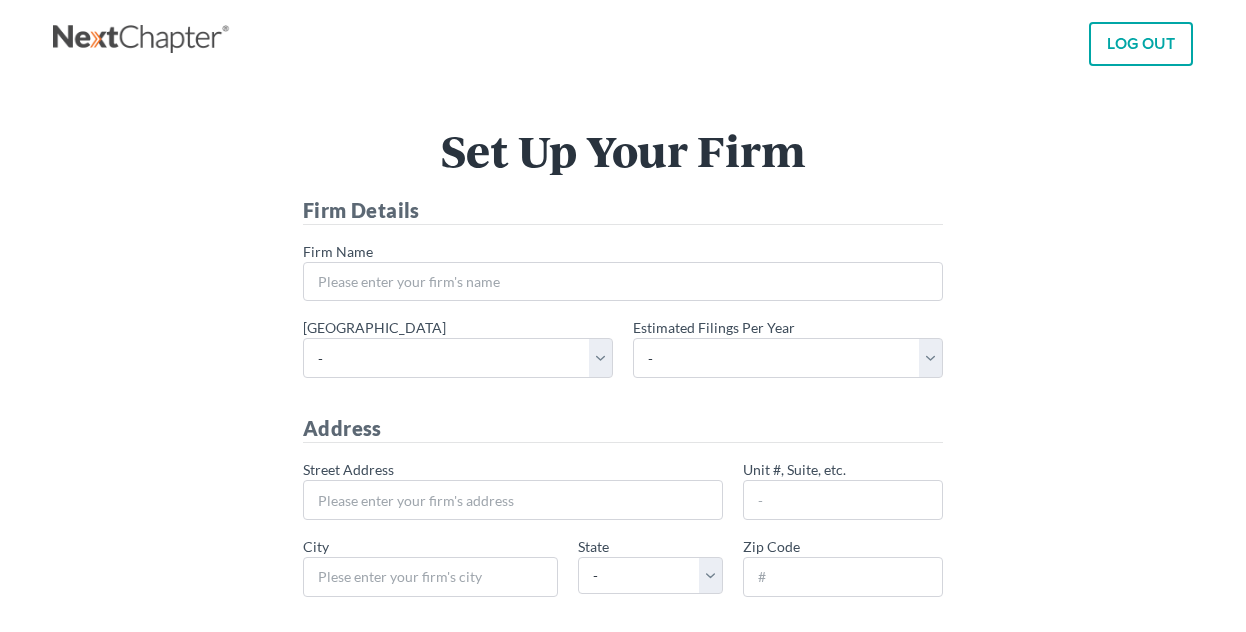 scroll, scrollTop: 0, scrollLeft: 0, axis: both 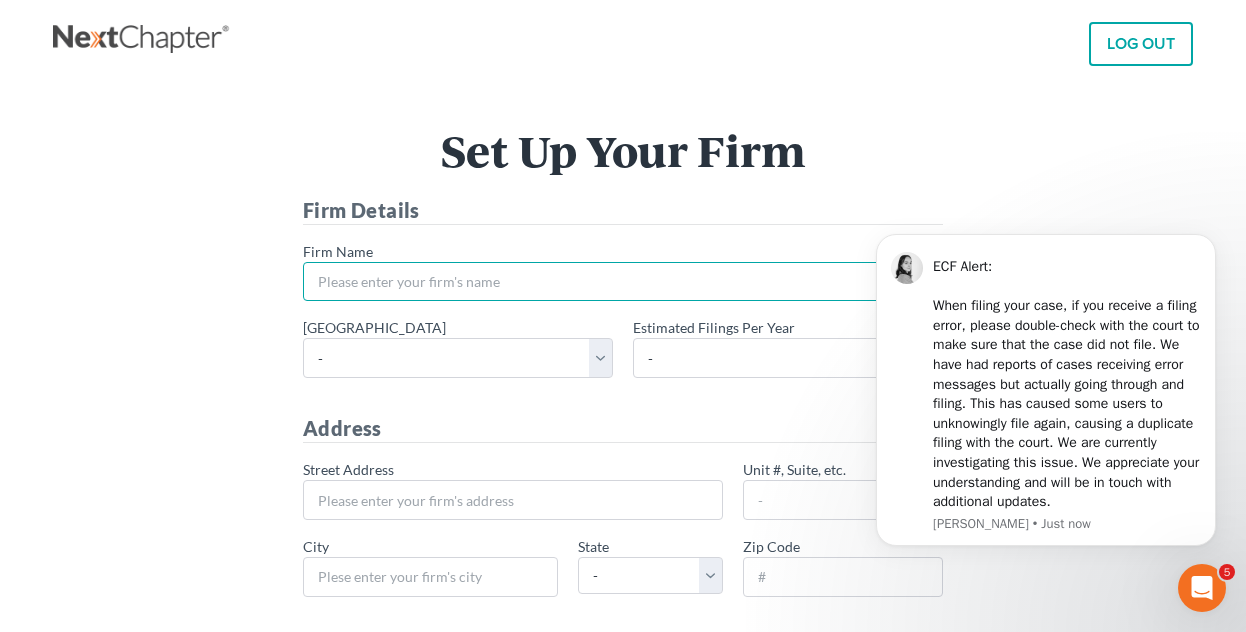 click on "*  Firm Name" at bounding box center (623, 282) 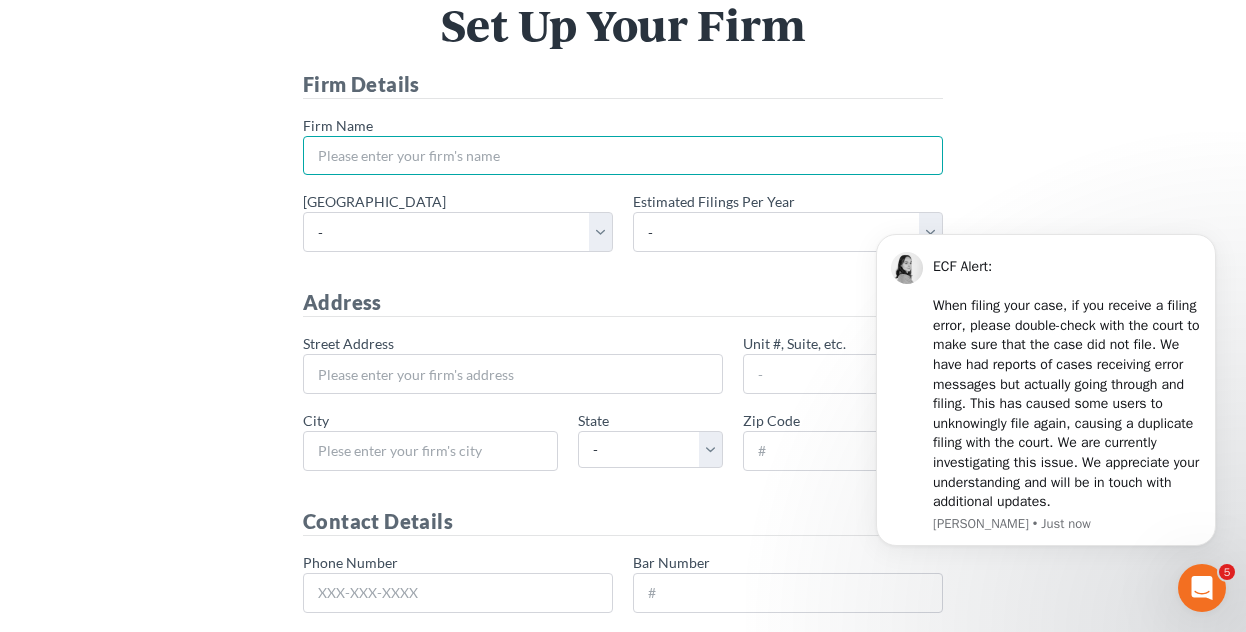 scroll, scrollTop: 0, scrollLeft: 0, axis: both 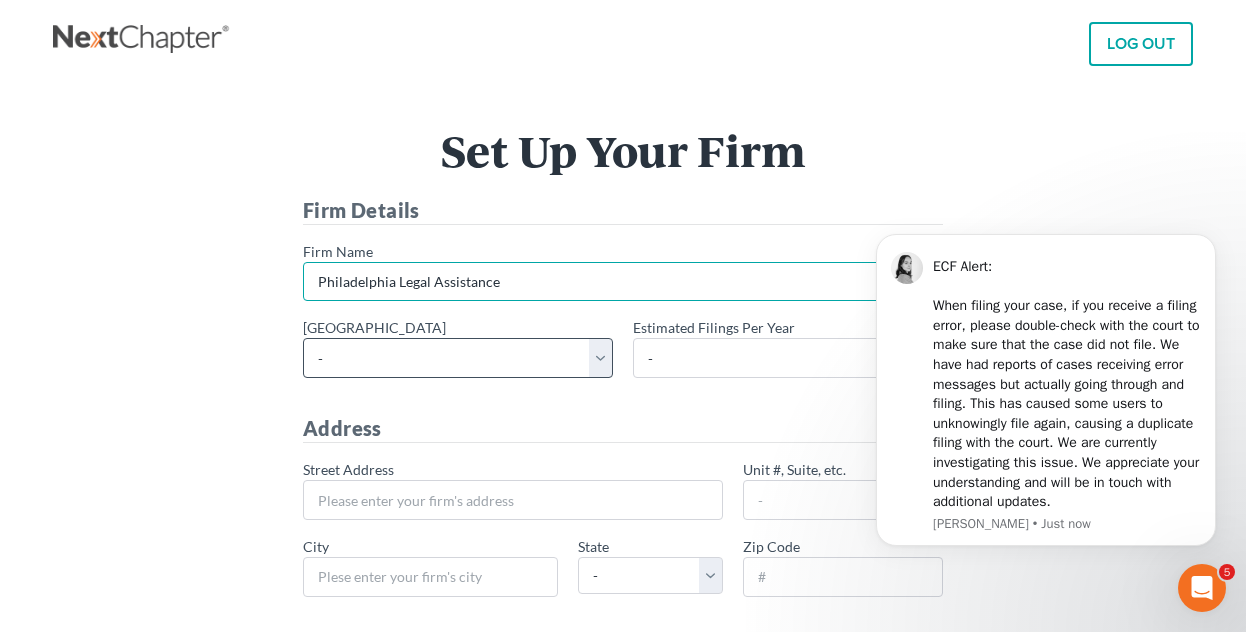 type on "Philadelphia Legal Assistance" 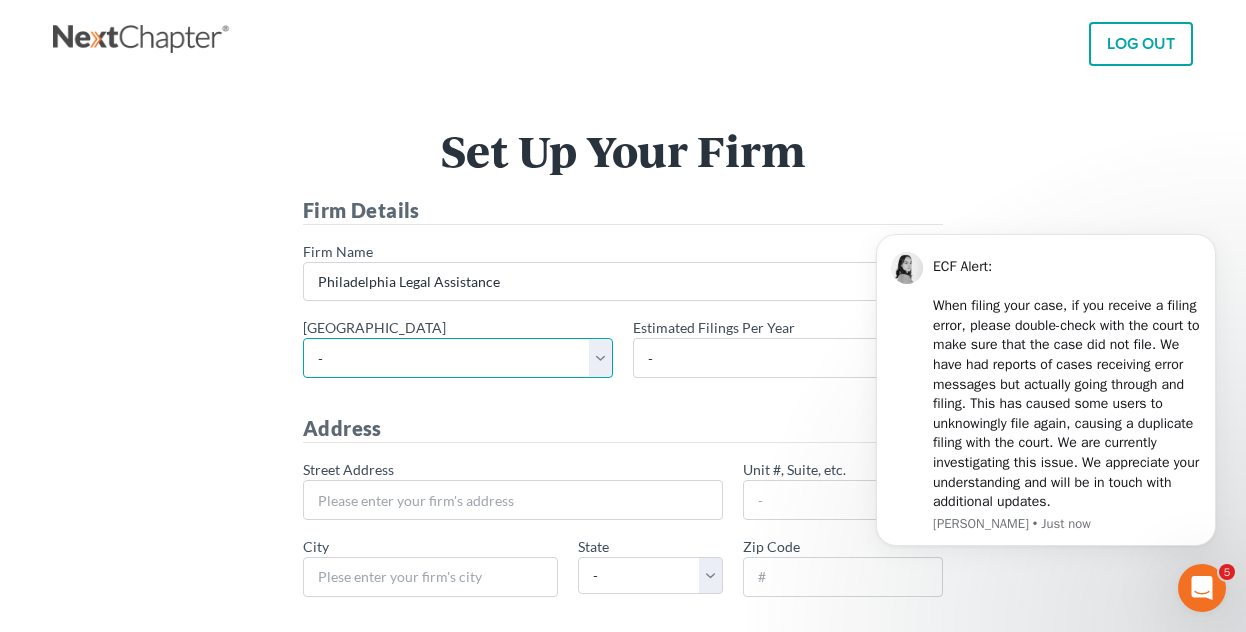 click on "-
Alabama - Middle
Alabama - Northern
Alabama - Southern
Alaska
Arizona
Arkansas - Eastern
Arkansas - Western
California - Central
California - Eastern
California - Northern
California - Southern
Colorado
Connecticut
Delaware
District of Columbia
Florida - Middle
Florida - Northern
Florida - Southern
Georgia - Middle
Georgia - Northern
Georgia - Southern
Guam
Hawaii
Idaho
Illinois - Central
Illinois - Northern
Illinois - Southern
Indiana - Northern
Indiana - Southern
Iowa - Northern
Iowa - Southern
Kansas
Kentucky
Kentucky - Eastern
Kentucky - Western
Louisiana - Eastern
Louisiana - Middle
Louisiana - Western
Maine
Maryland
Massachusetts
Michigan - Eastern
Michigan - Western
Minnesota
Mississippi - Northern
Mississippi - Southern
Missouri - Eastern
Missouri - Western
Montana
Nebraska
Nevada
New Hampshire
New Jersey
New Mexico
New York - Eastern
New York - Northern
New York - Southern" at bounding box center (458, 358) 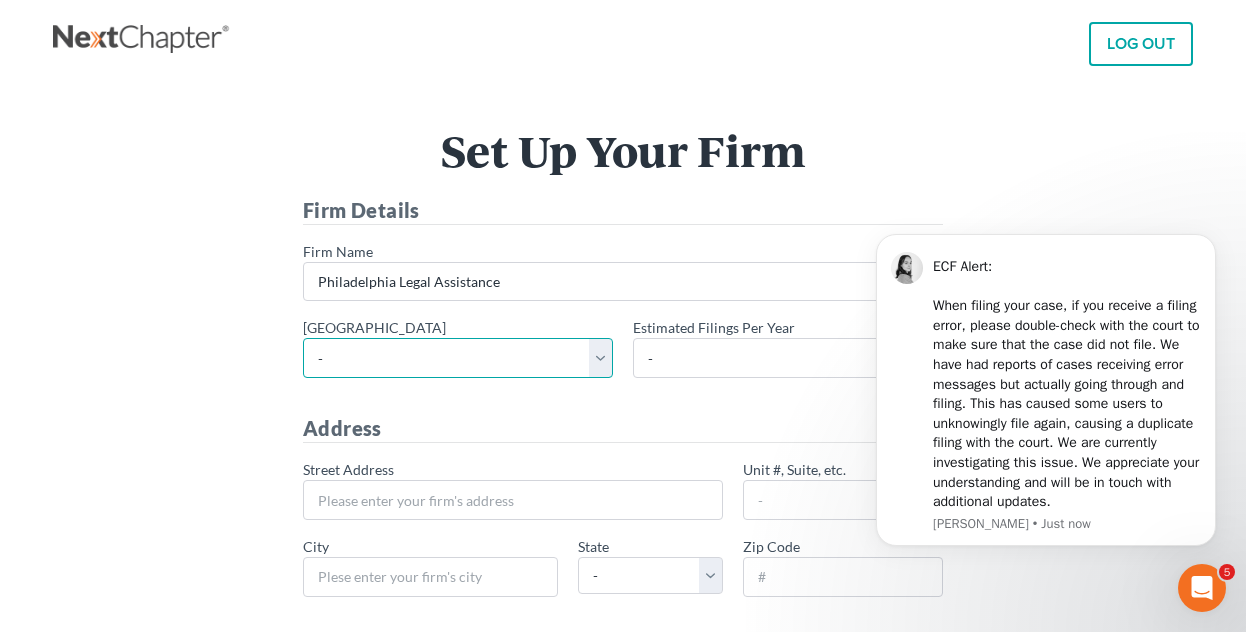 select on "68" 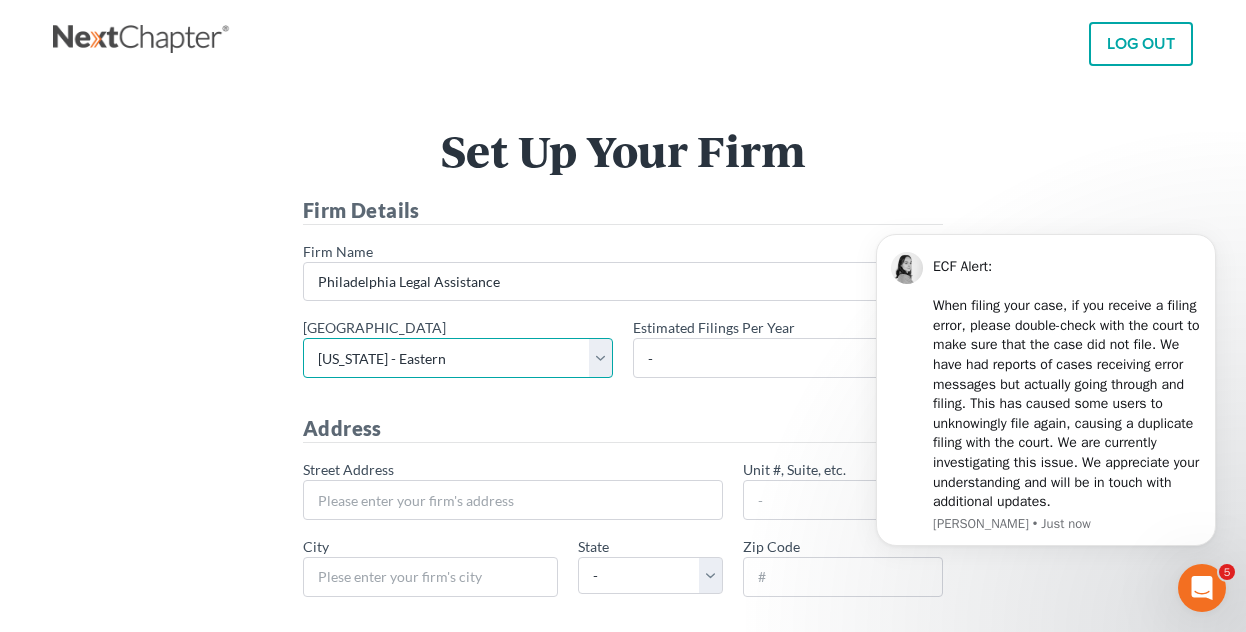 click on "-
Alabama - Middle
Alabama - Northern
Alabama - Southern
Alaska
Arizona
Arkansas - Eastern
Arkansas - Western
California - Central
California - Eastern
California - Northern
California - Southern
Colorado
Connecticut
Delaware
District of Columbia
Florida - Middle
Florida - Northern
Florida - Southern
Georgia - Middle
Georgia - Northern
Georgia - Southern
Guam
Hawaii
Idaho
Illinois - Central
Illinois - Northern
Illinois - Southern
Indiana - Northern
Indiana - Southern
Iowa - Northern
Iowa - Southern
Kansas
Kentucky
Kentucky - Eastern
Kentucky - Western
Louisiana - Eastern
Louisiana - Middle
Louisiana - Western
Maine
Maryland
Massachusetts
Michigan - Eastern
Michigan - Western
Minnesota
Mississippi - Northern
Mississippi - Southern
Missouri - Eastern
Missouri - Western
Montana
Nebraska
Nevada
New Hampshire
New Jersey
New Mexico
New York - Eastern
New York - Northern
New York - Southern" at bounding box center (458, 358) 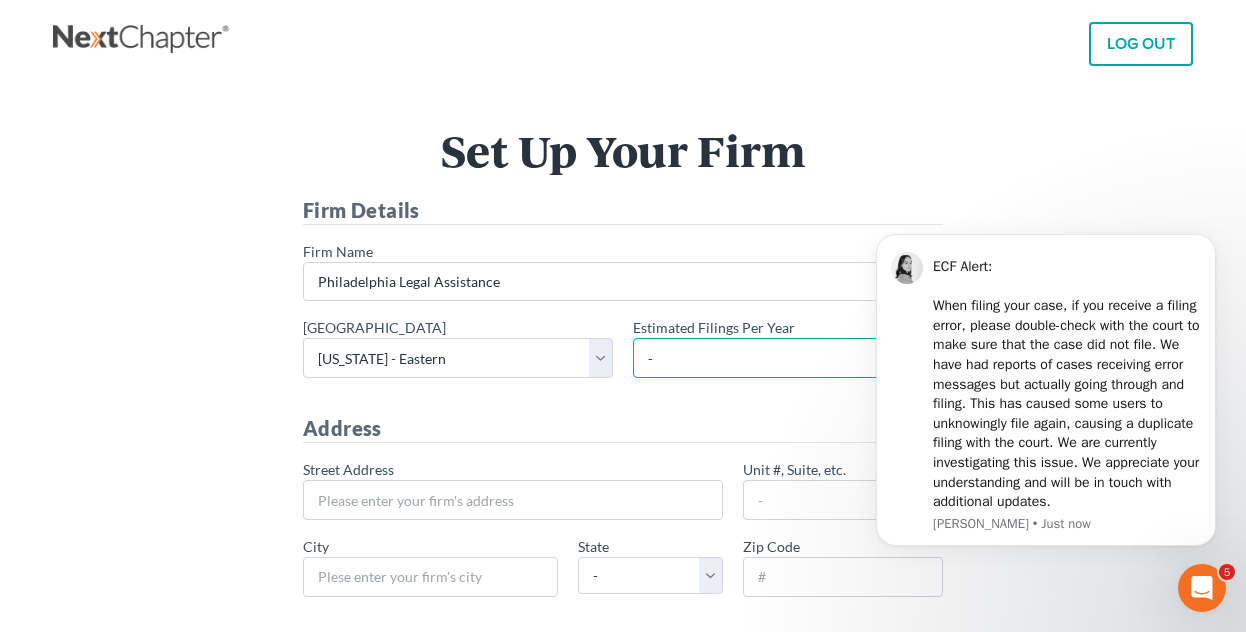 click on "-
1-10
11-50
50+" at bounding box center [788, 358] 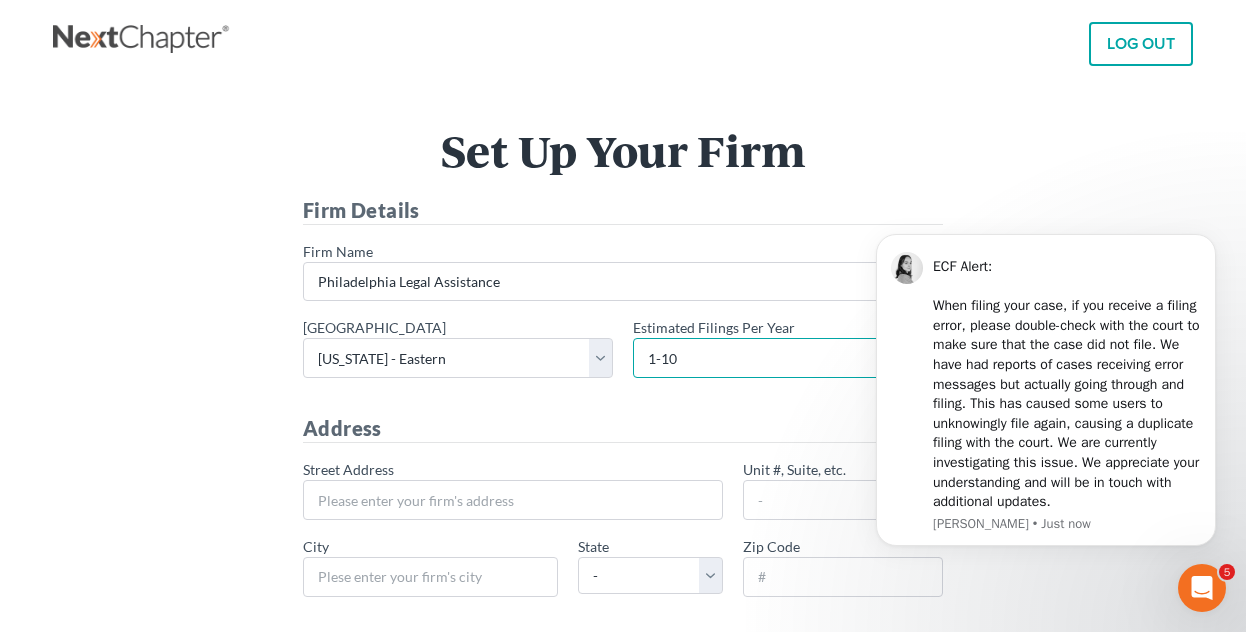 click on "-
1-10
11-50
50+" at bounding box center (788, 358) 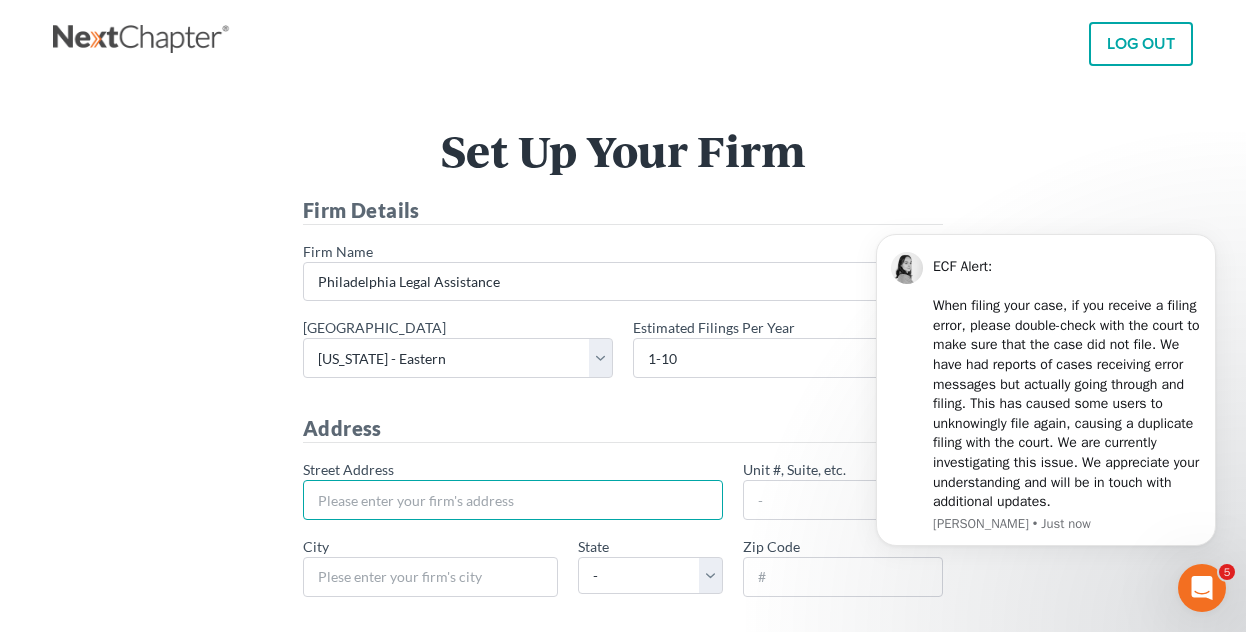 click on "*  Street Address" at bounding box center (513, 500) 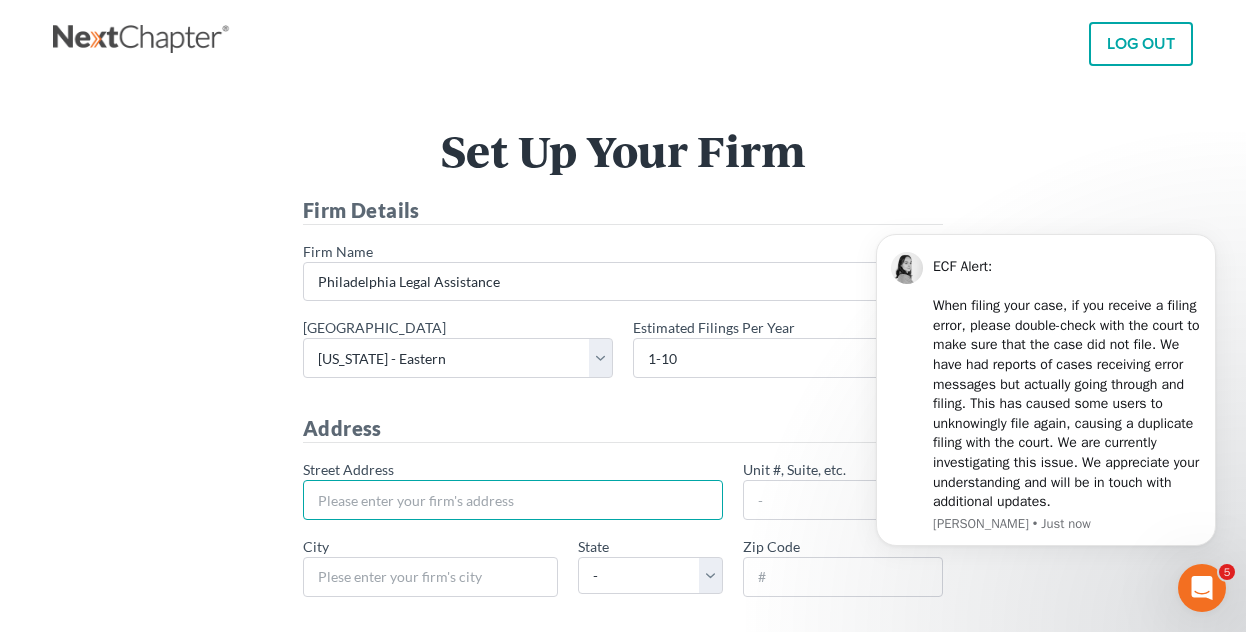 type on "718 Arch Street" 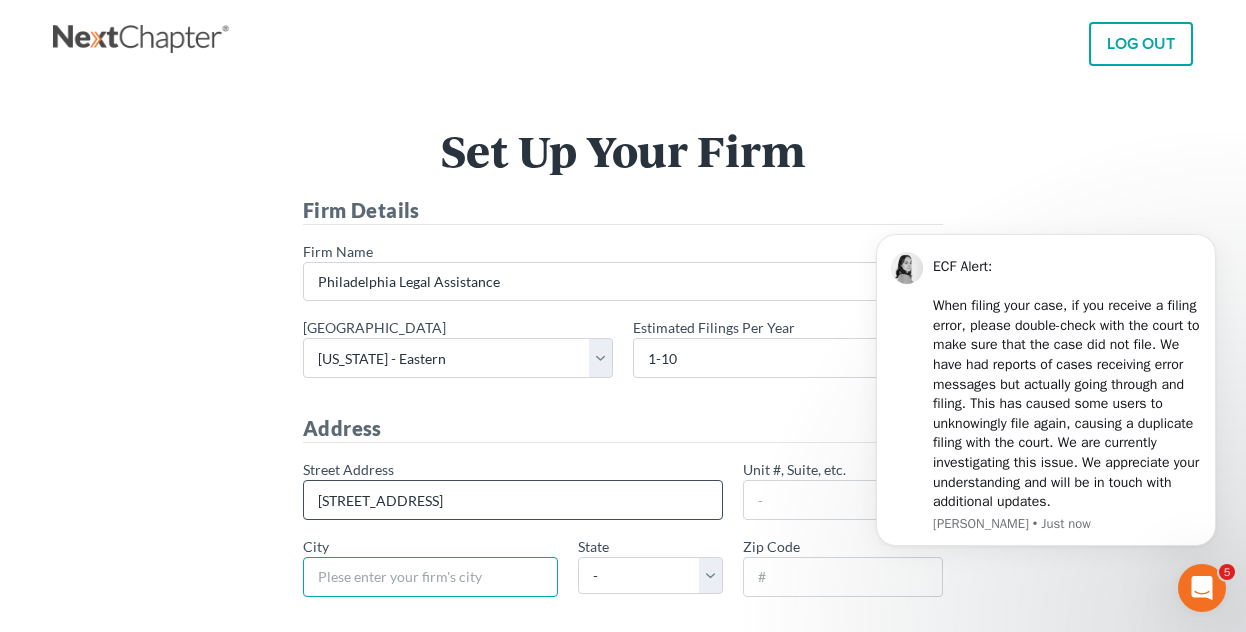 type on "Philadelphia" 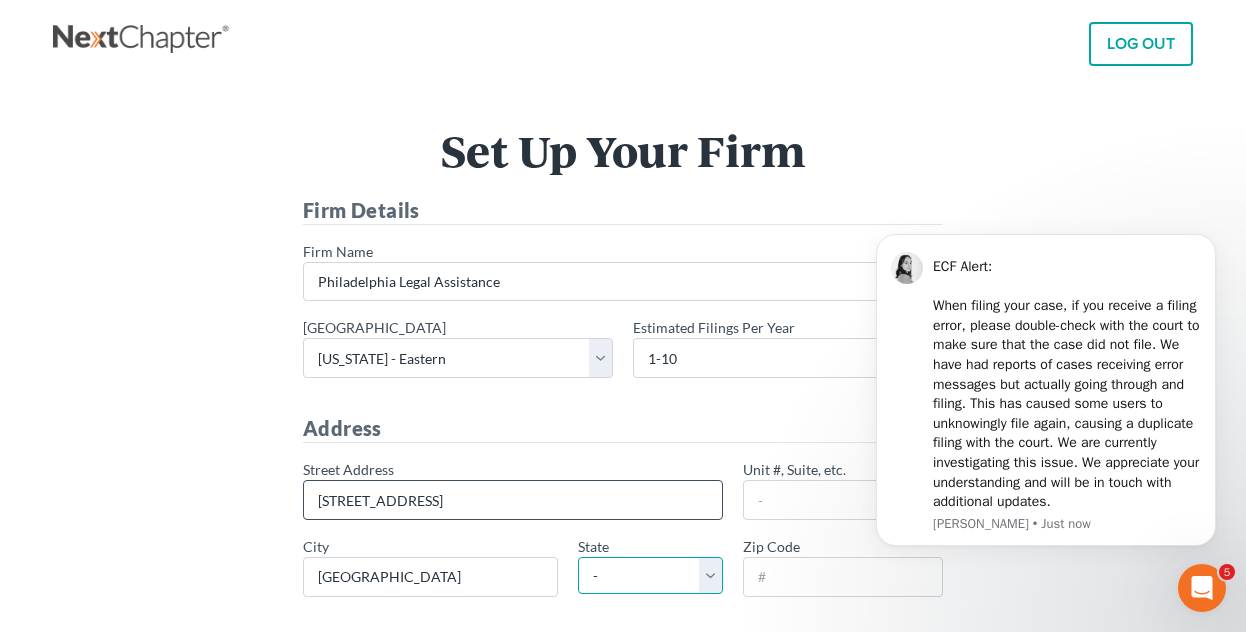 select on "PA" 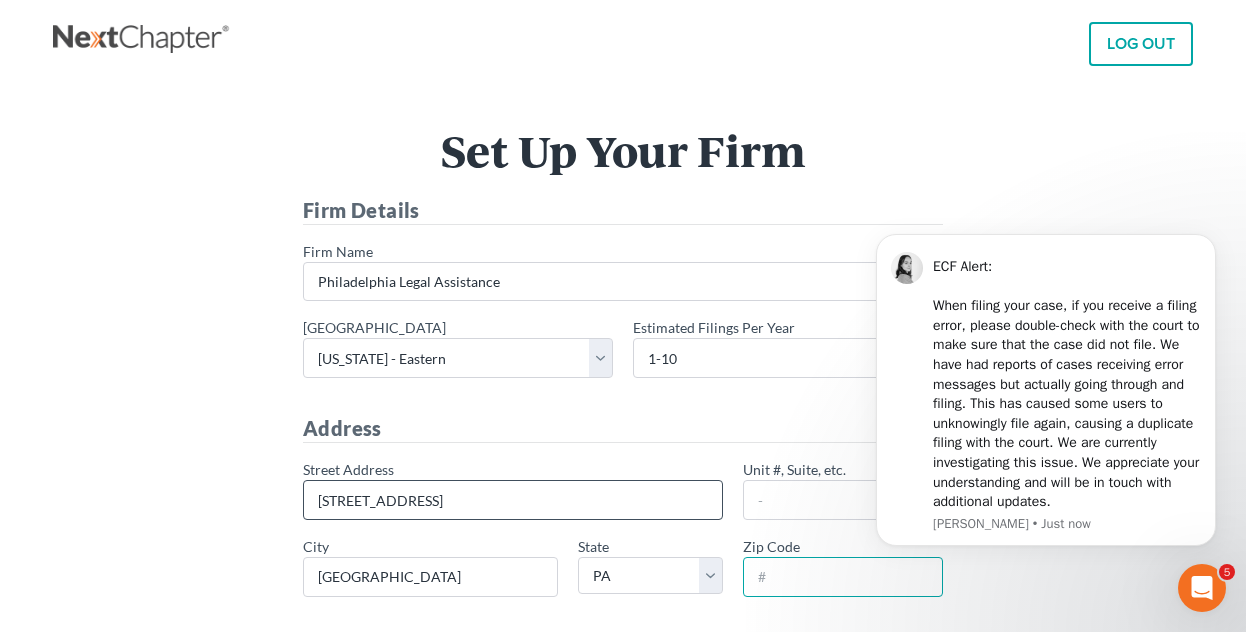 type on "19106" 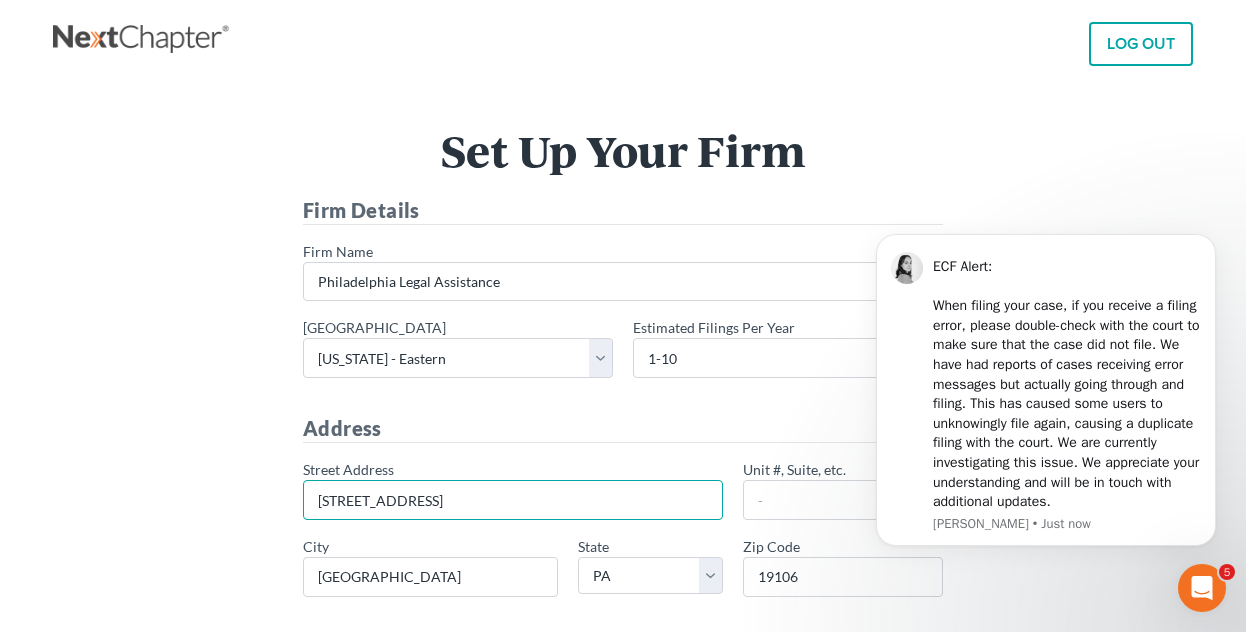 type on "609-707-1334" 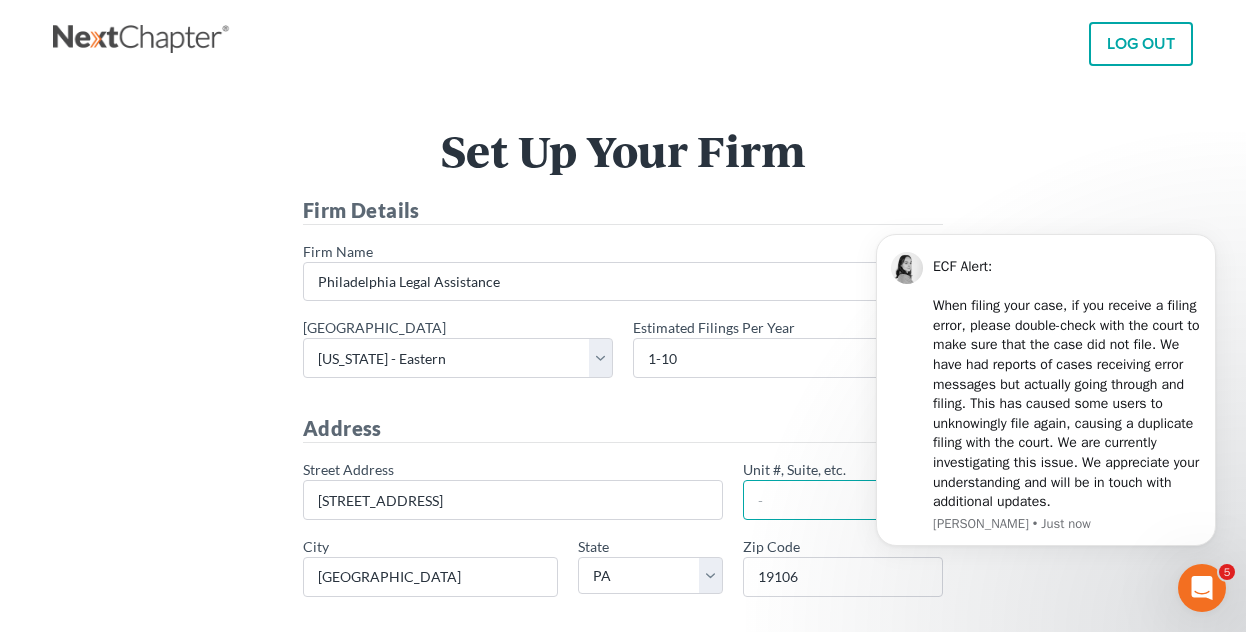click on "Unit #, Suite, etc." at bounding box center (843, 500) 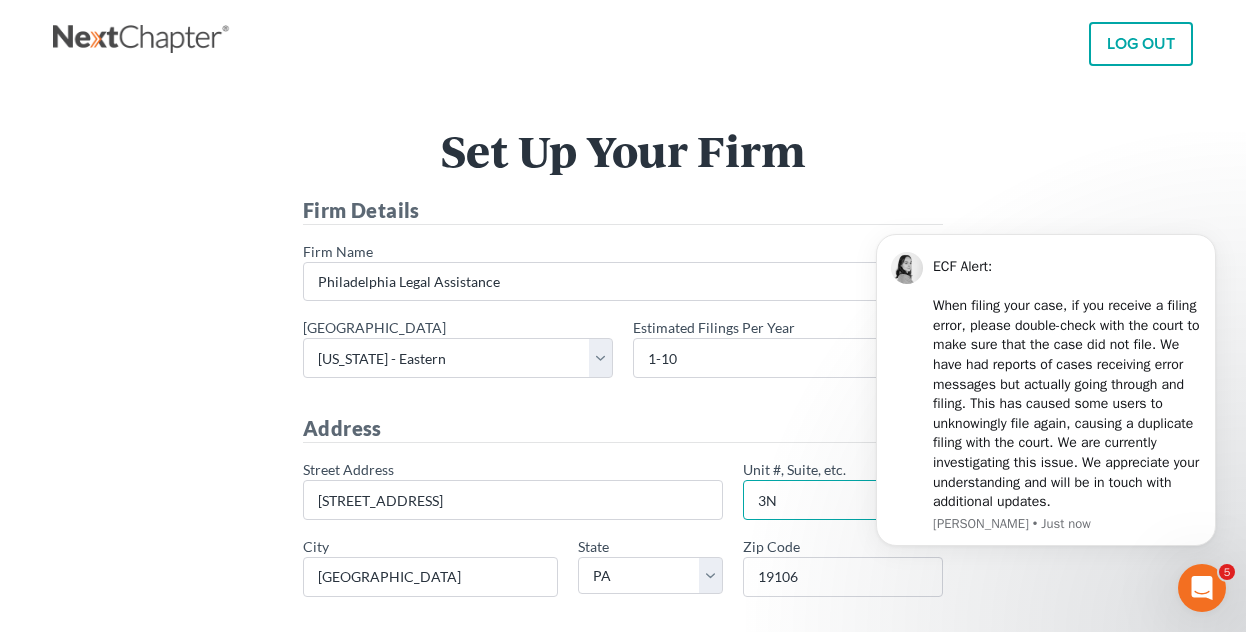 type on "3N" 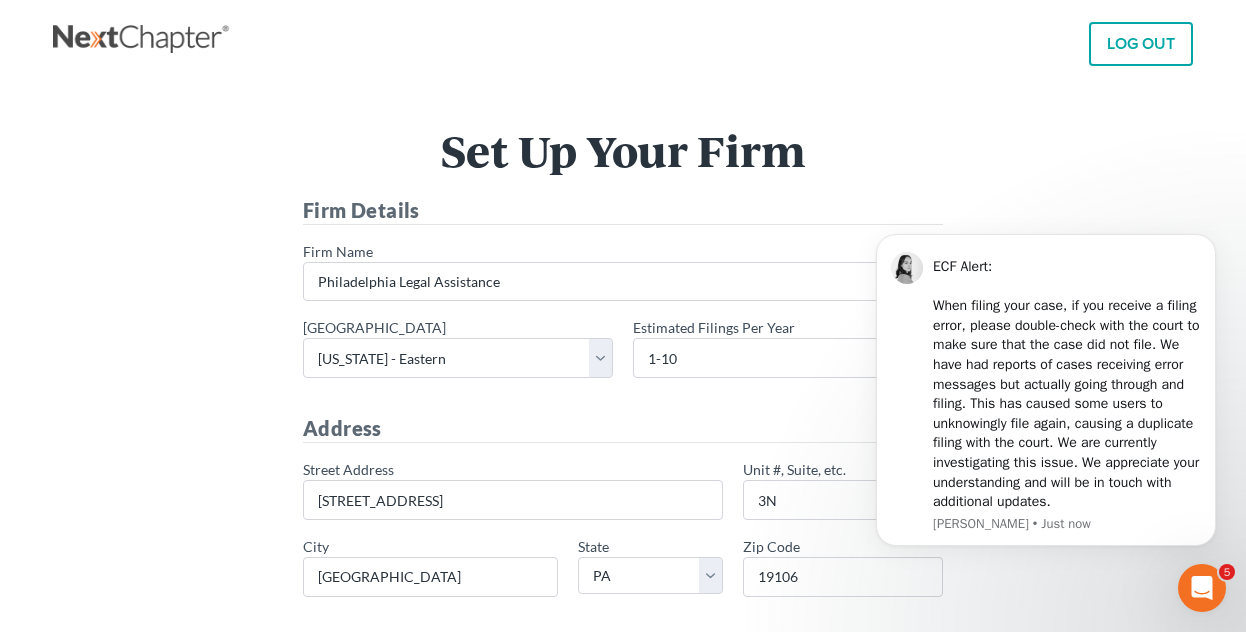 click on "Set Up Your Firm Firm Details *  Firm Name Philadelphia Legal Assistance *  Primary district -
Alabama - Middle
Alabama - Northern
Alabama - Southern
Alaska
Arizona
Arkansas - Eastern
Arkansas - Western
California - Central
California - Eastern
California - Northern
California - Southern
Colorado
Connecticut
Delaware
District of Columbia
Florida - Middle
Florida - Northern
Florida - Southern
Georgia - Middle
Georgia - Northern
Georgia - Southern
Guam
Hawaii
Idaho
Illinois - Central
Illinois - Northern
Illinois - Southern
Indiana - Northern
Indiana - Southern
Iowa - Northern
Iowa - Southern
Kansas
Kentucky
Kentucky - Eastern
Kentucky - Western
Louisiana - Eastern
Louisiana - Middle
Louisiana - Western
Maine
Maryland
Massachusetts
Michigan - Eastern
Michigan - Western
Minnesota
Mississippi - Northern
Mississippi - Southern
Missouri - Eastern
Missouri - Western
Montana
Nebraska
Nevada
New Hampshire" at bounding box center [623, 580] 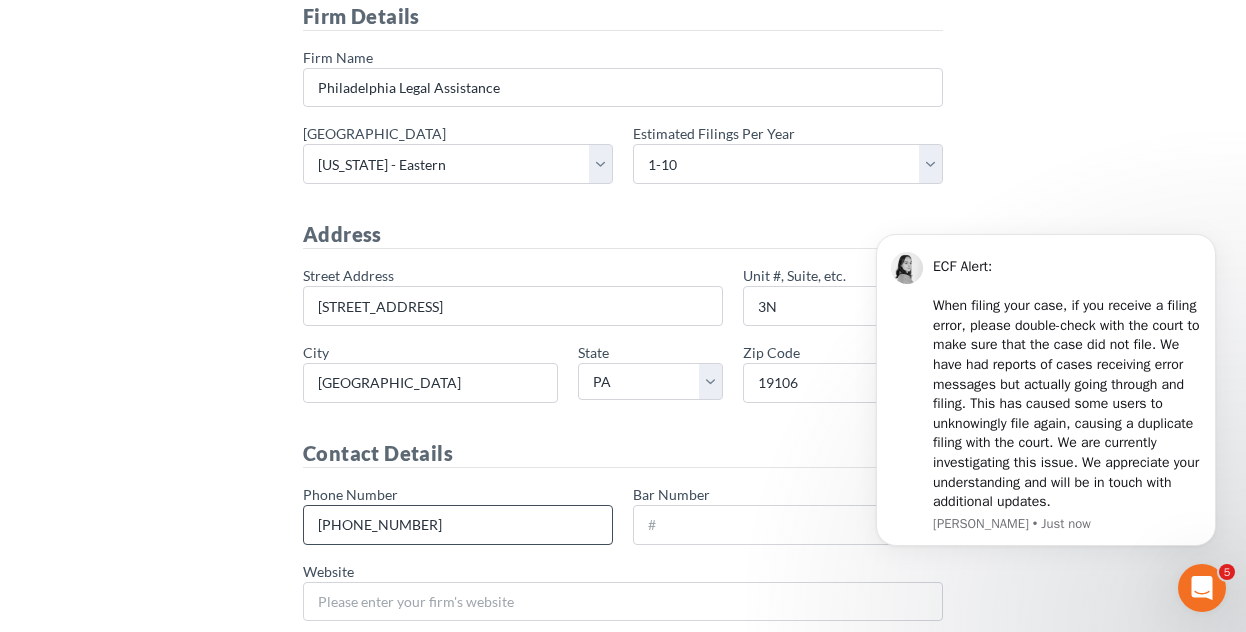 scroll, scrollTop: 200, scrollLeft: 0, axis: vertical 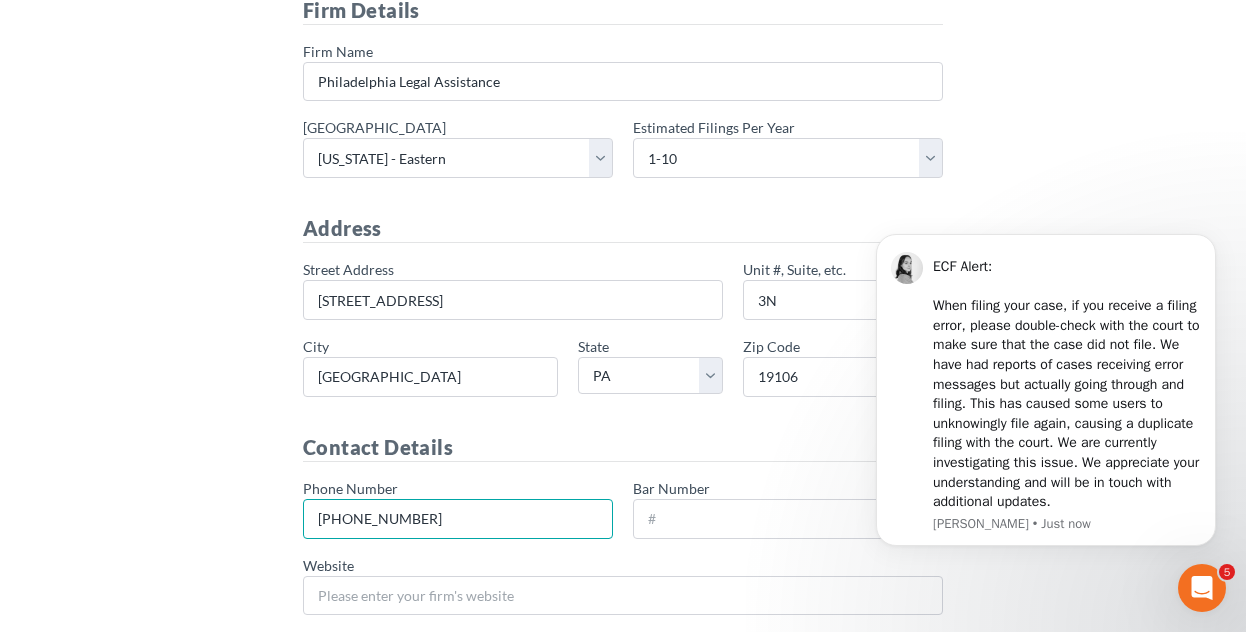 drag, startPoint x: 485, startPoint y: 515, endPoint x: 268, endPoint y: 512, distance: 217.02074 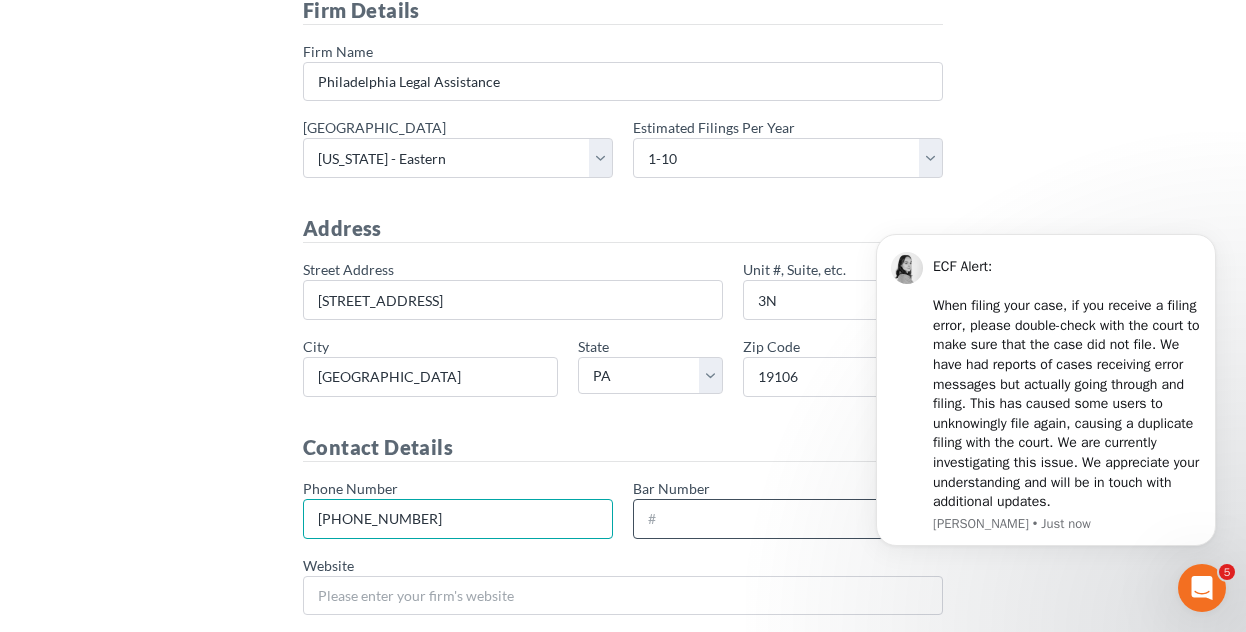 type on "[PHONE_NUMBER]" 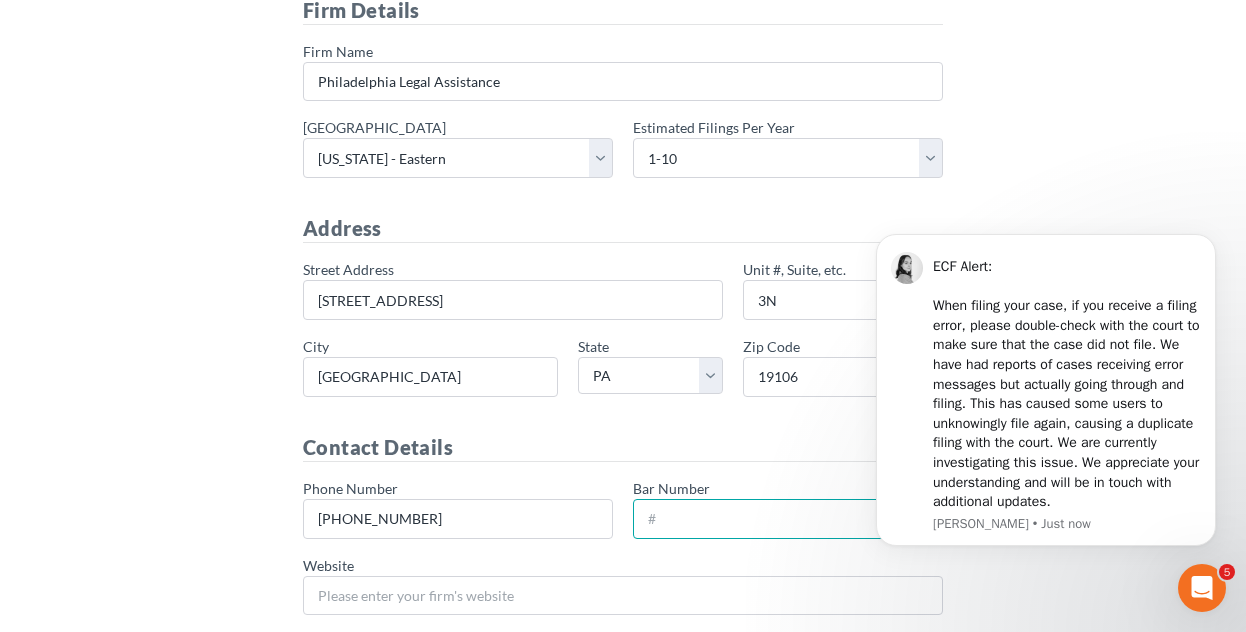 click on "Bar Number" at bounding box center (788, 519) 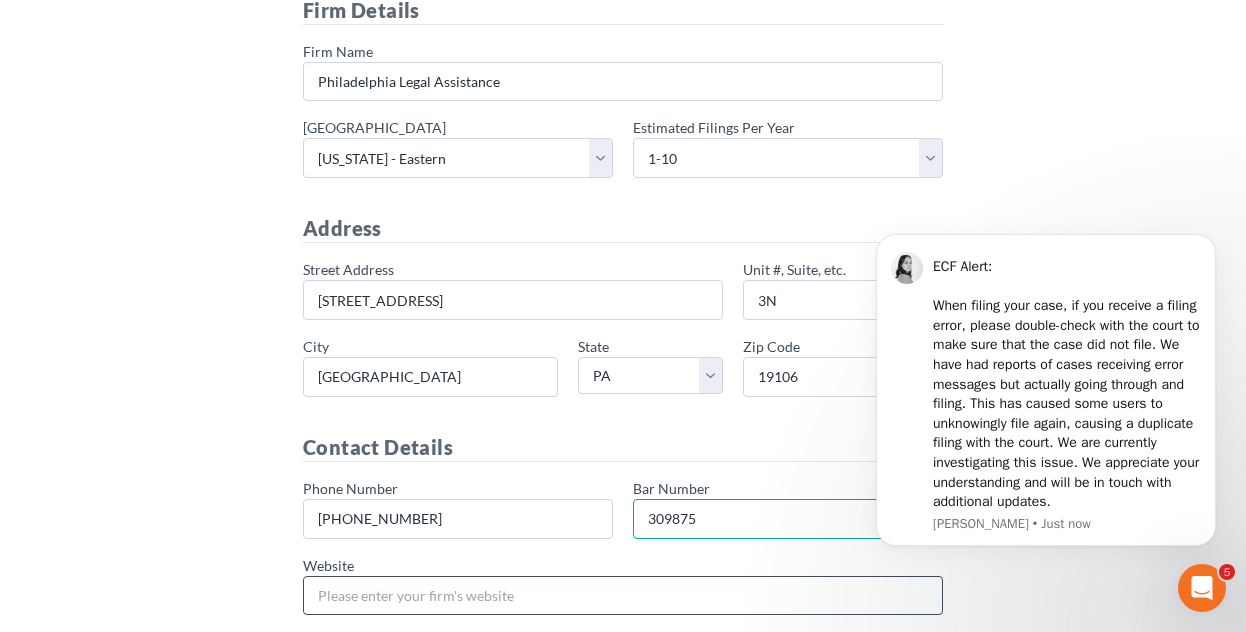 scroll, scrollTop: 400, scrollLeft: 0, axis: vertical 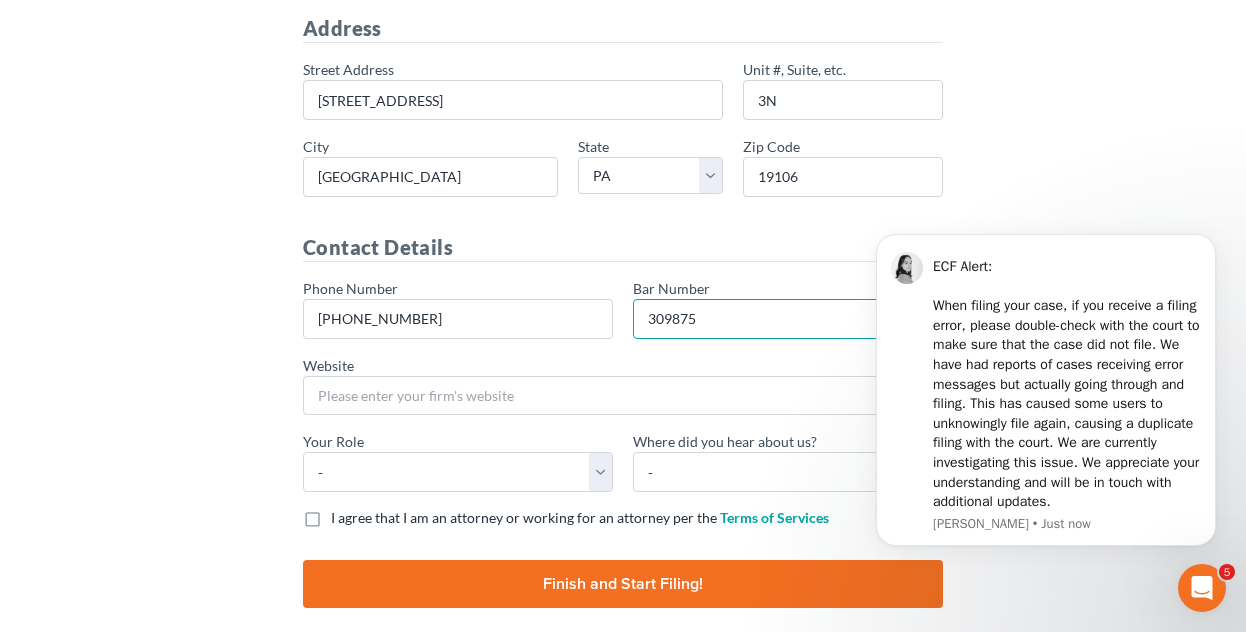 type on "309875" 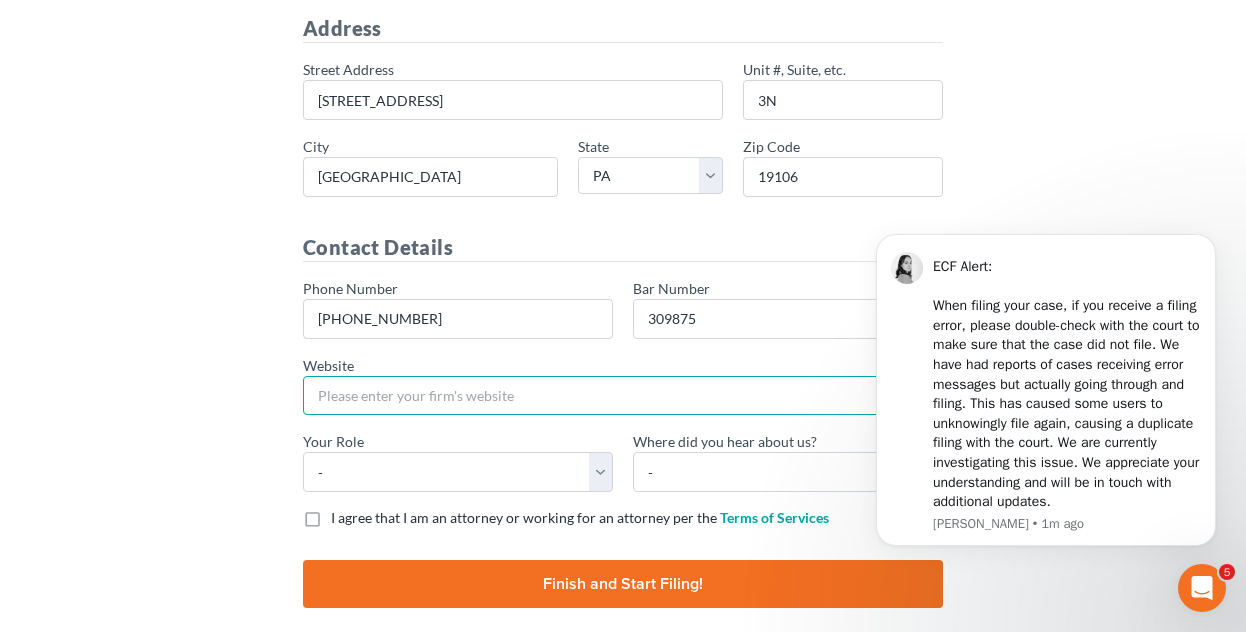 click on "Website" at bounding box center (623, 396) 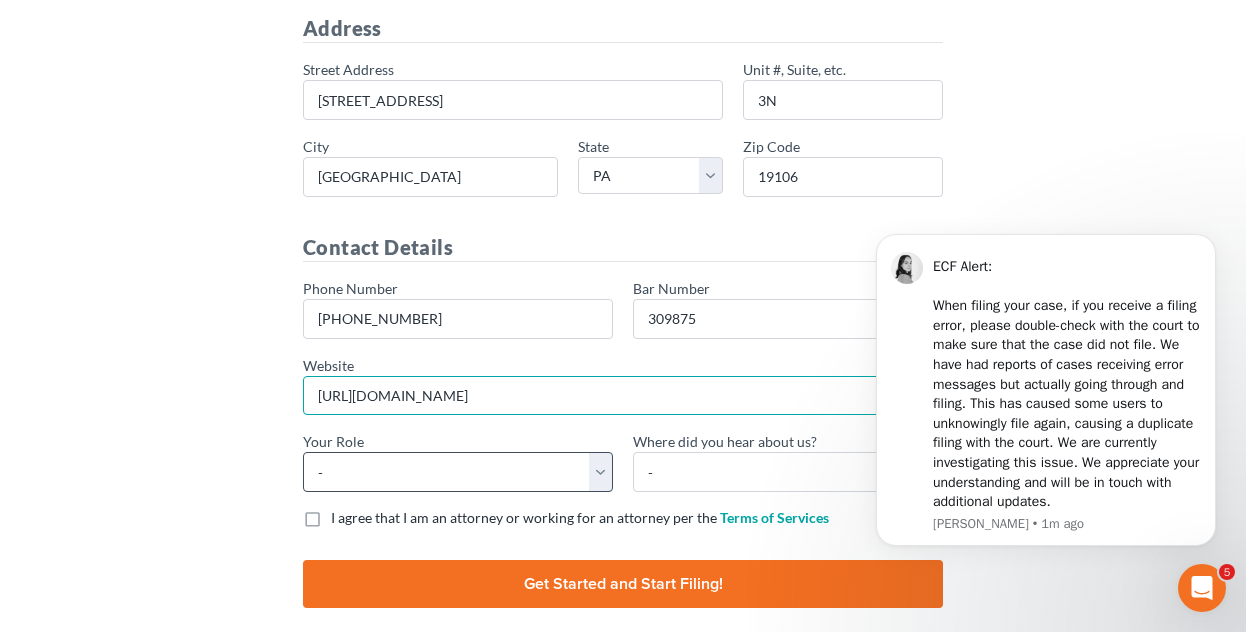 type on "[URL][DOMAIN_NAME]" 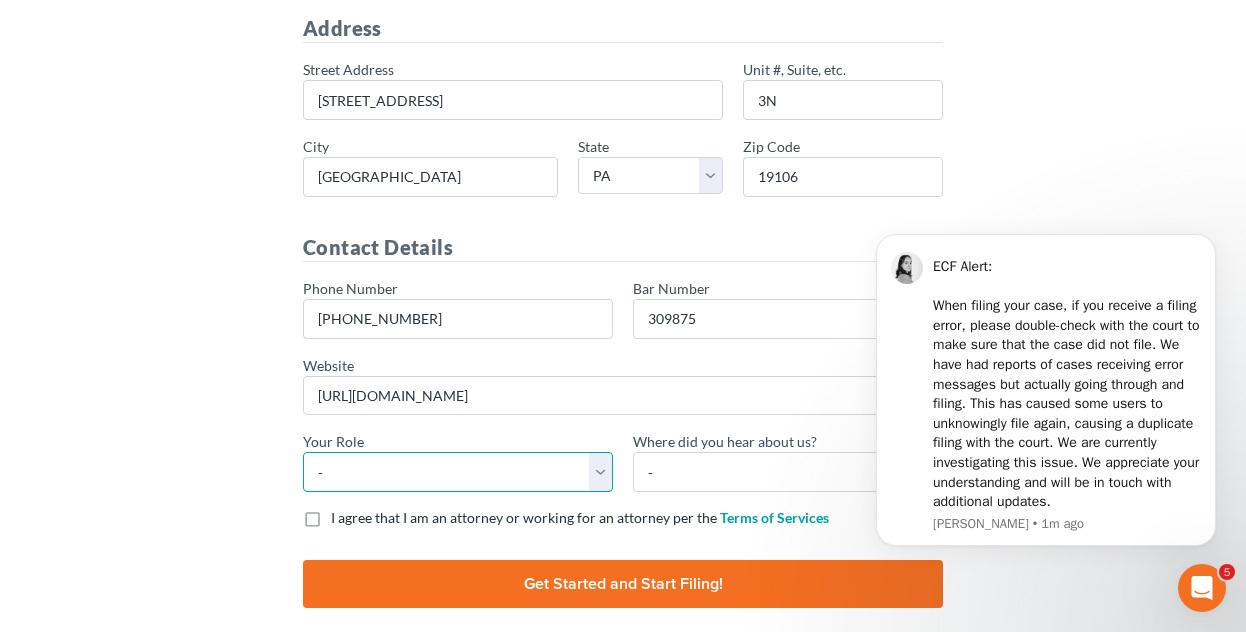 click on "-
Attorney
Paralegal
Assistant" at bounding box center (458, 472) 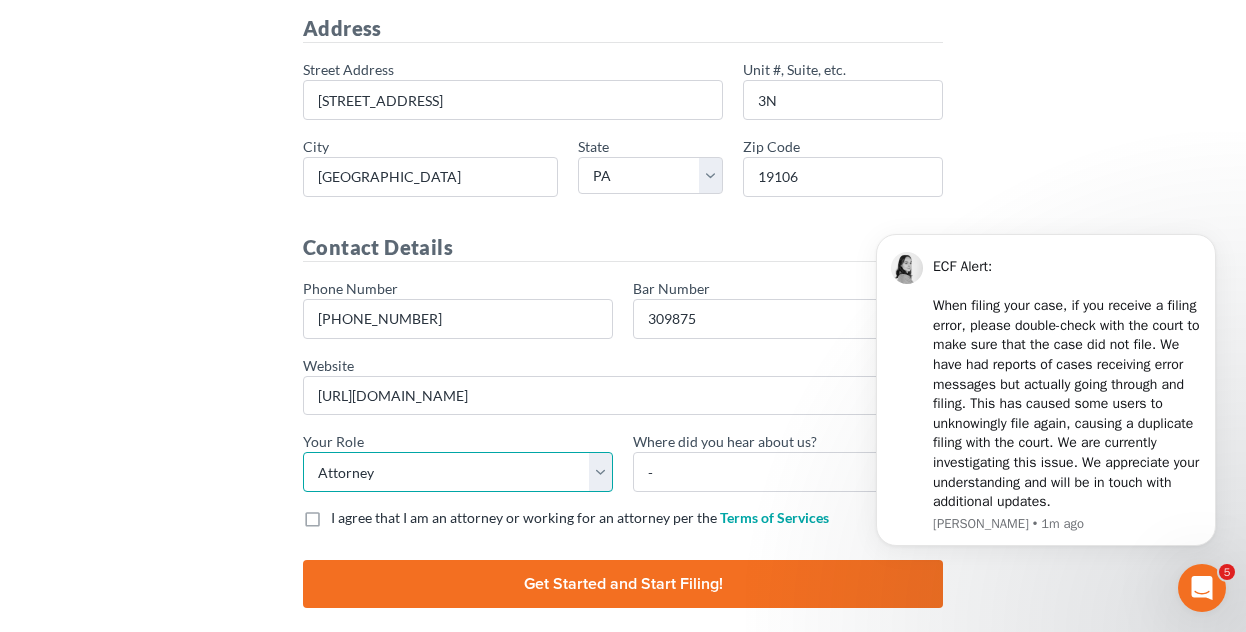 click on "-
Attorney
Paralegal
Assistant" at bounding box center [458, 472] 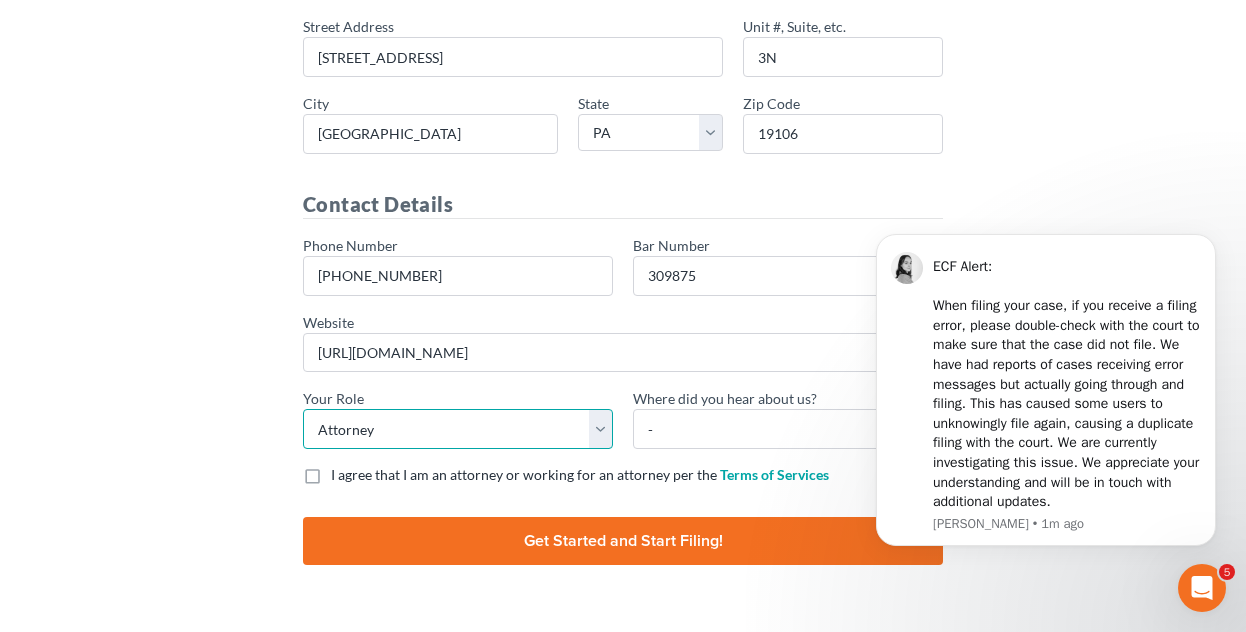 scroll, scrollTop: 478, scrollLeft: 0, axis: vertical 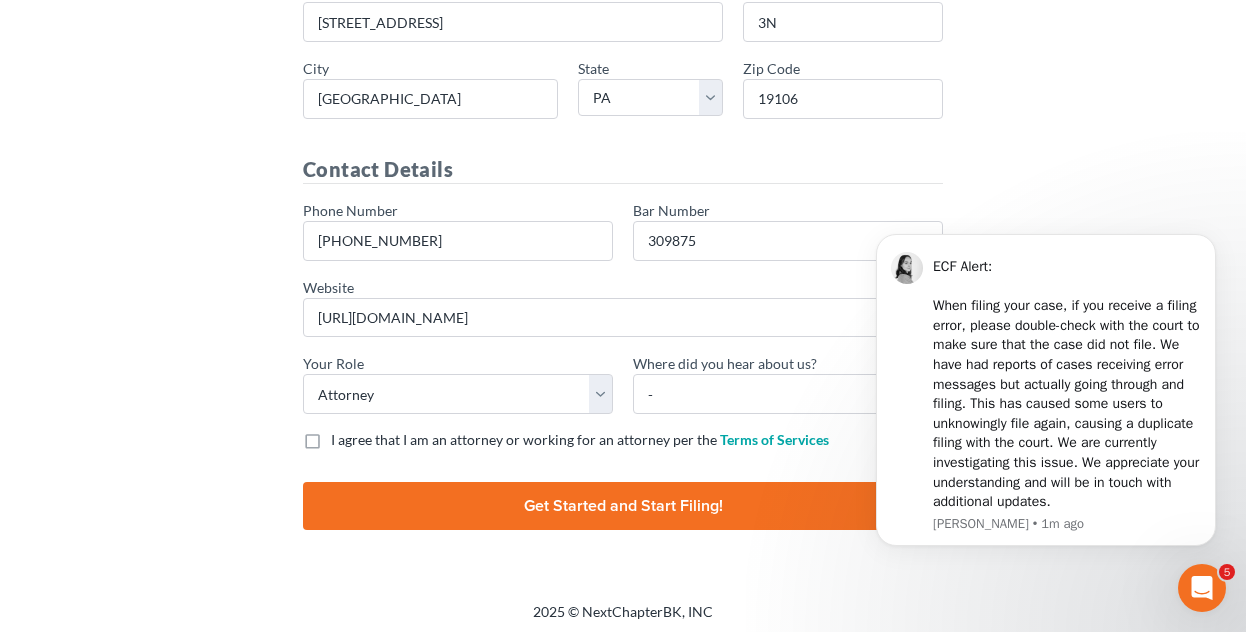 click on "I agree that I am an attorney or working for an attorney per the   Terms of Services" at bounding box center (580, 440) 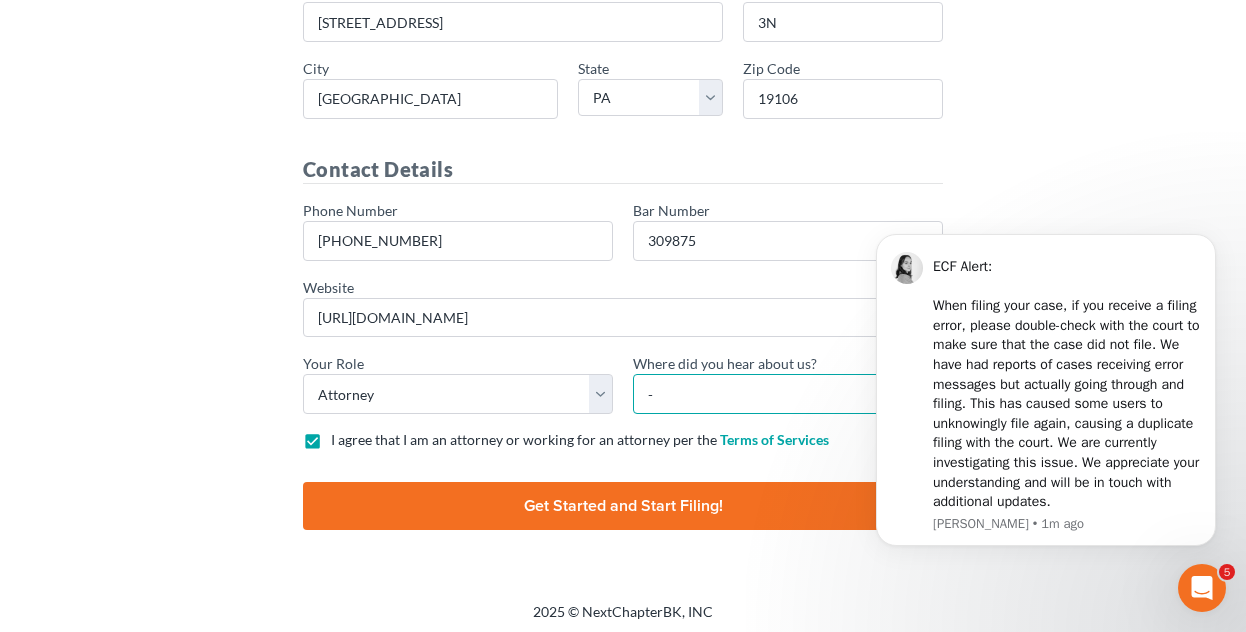 click on "-
Bar association
Capterra
Clio
Email
Facebook
Google
Word of mouth
Other" at bounding box center (788, 394) 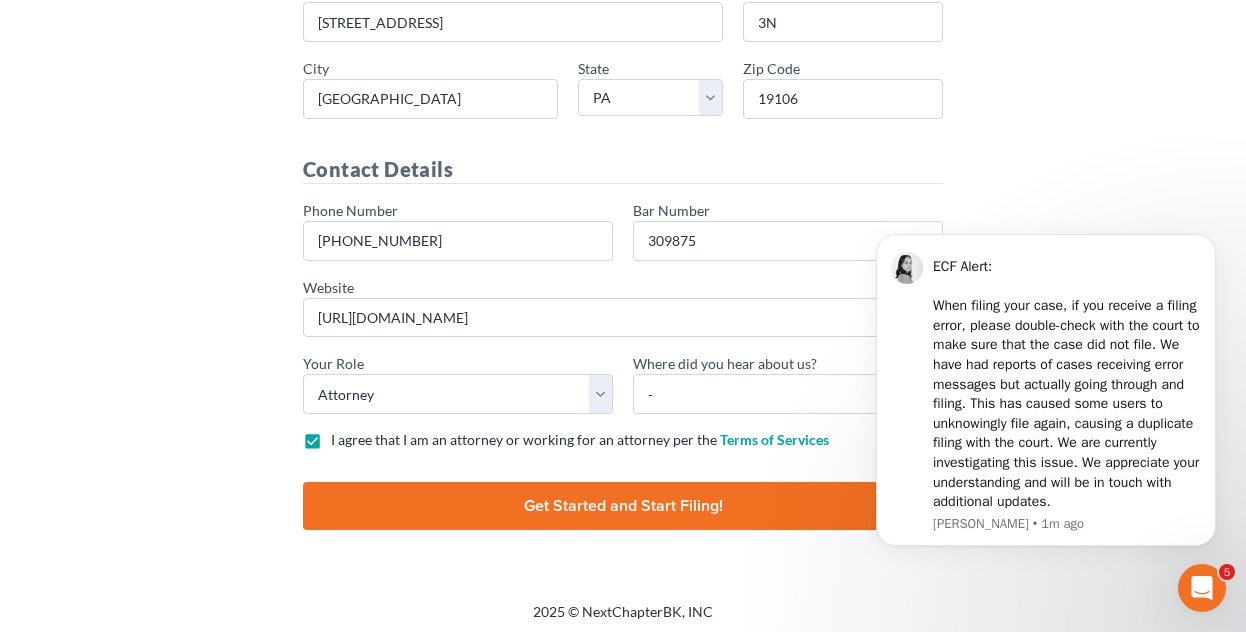 click on "Finish and Start Filing!" at bounding box center (623, 506) 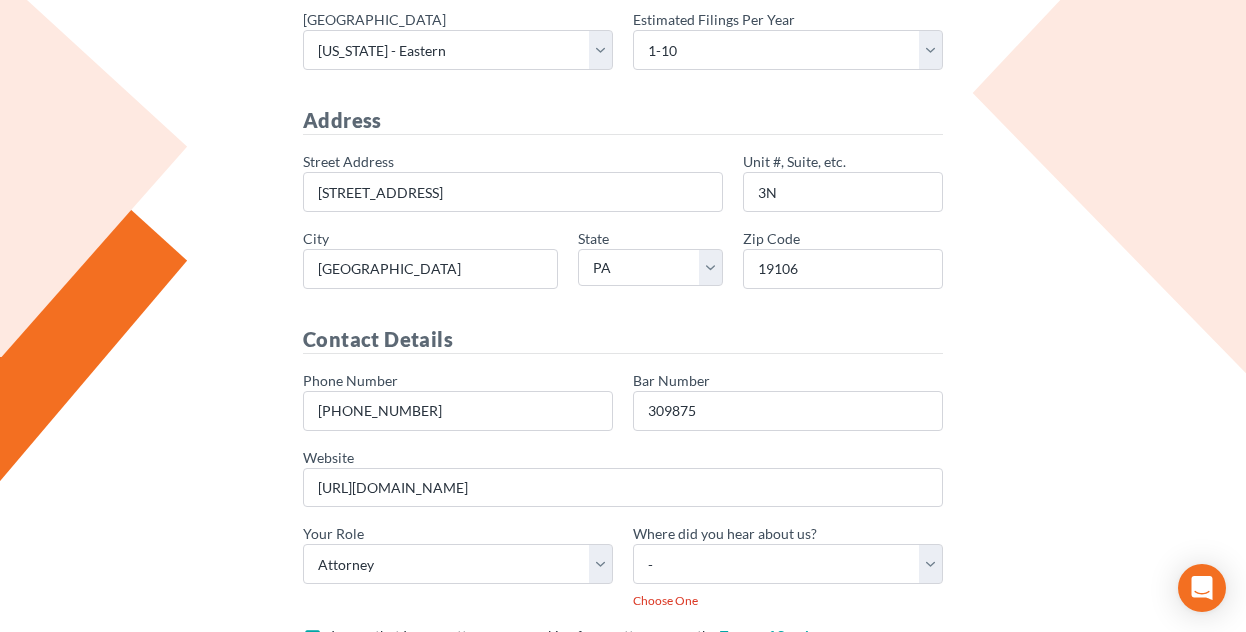 scroll, scrollTop: 500, scrollLeft: 0, axis: vertical 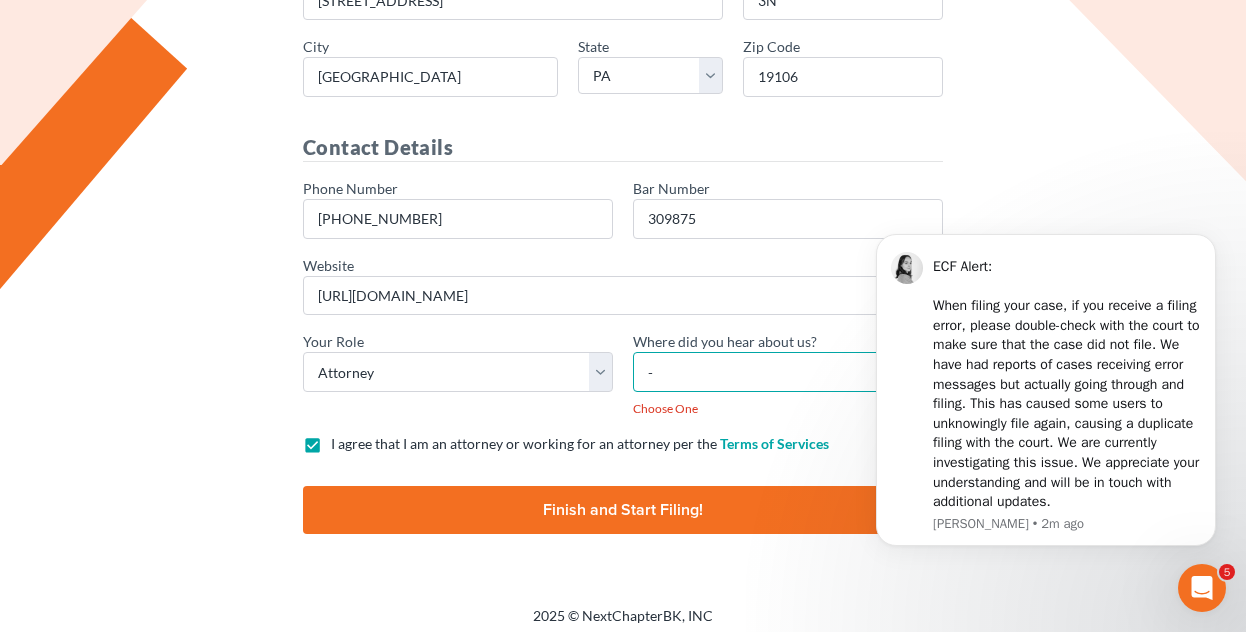 click on "-
Bar association
Capterra
Clio
Email
Facebook
Google
Word of mouth
Other" at bounding box center (788, 372) 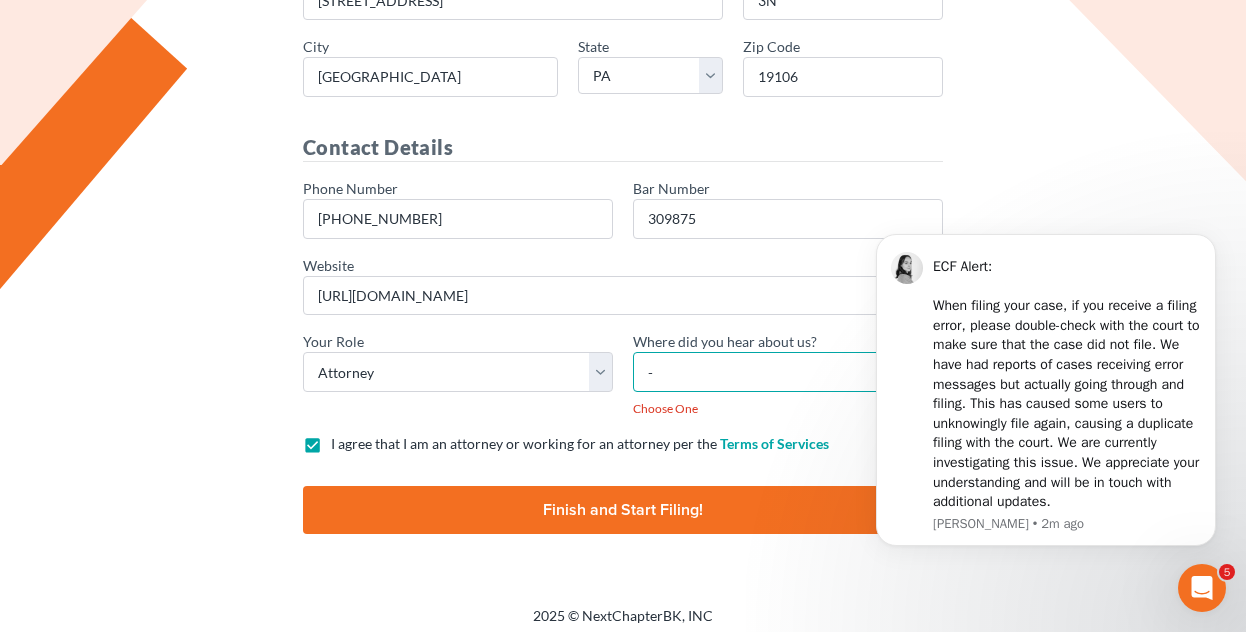 select on "Other" 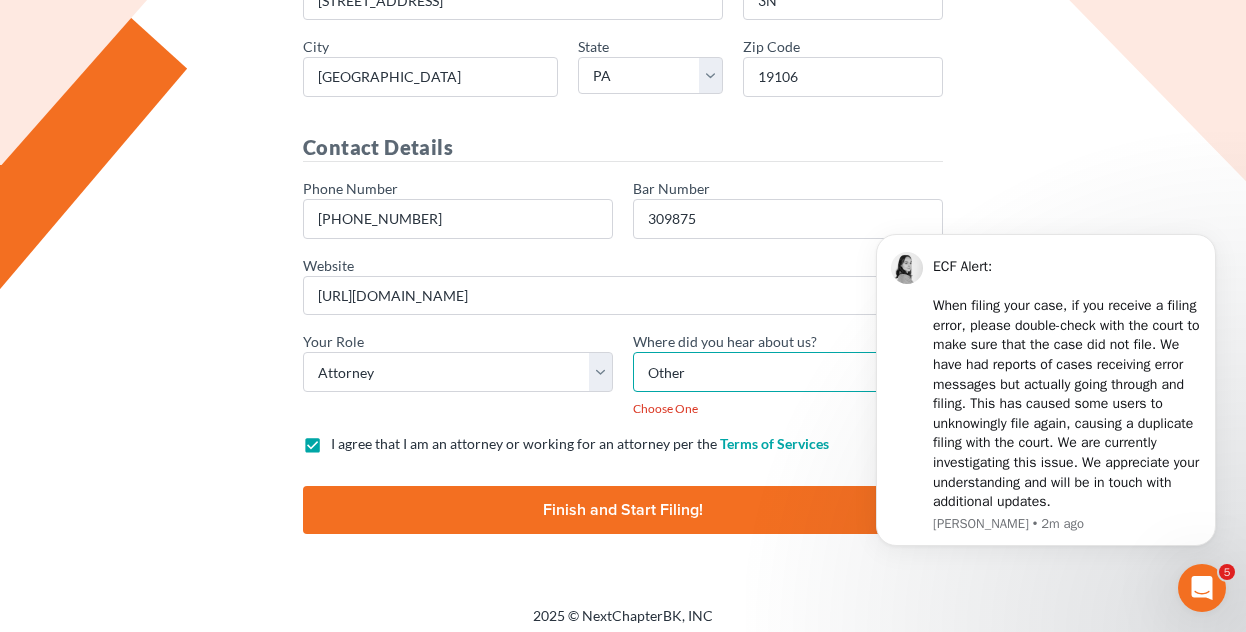 click on "-
Bar association
Capterra
Clio
Email
Facebook
Google
Word of mouth
Other" at bounding box center [788, 372] 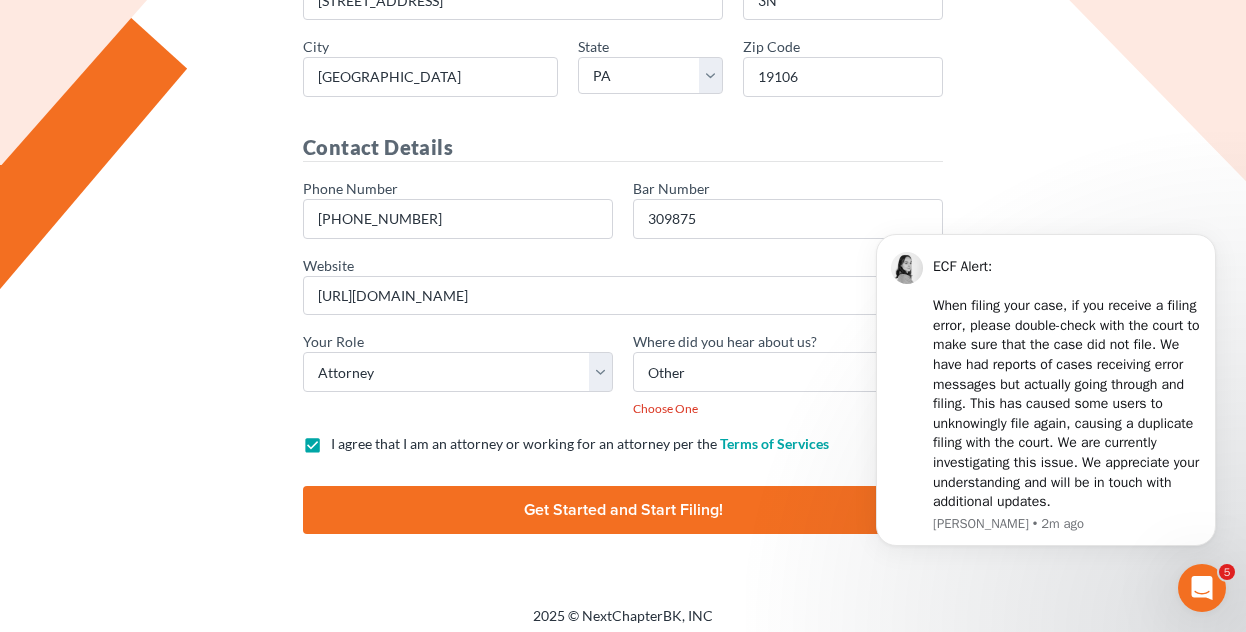 click on "Finish and Start Filing!" at bounding box center (623, 510) 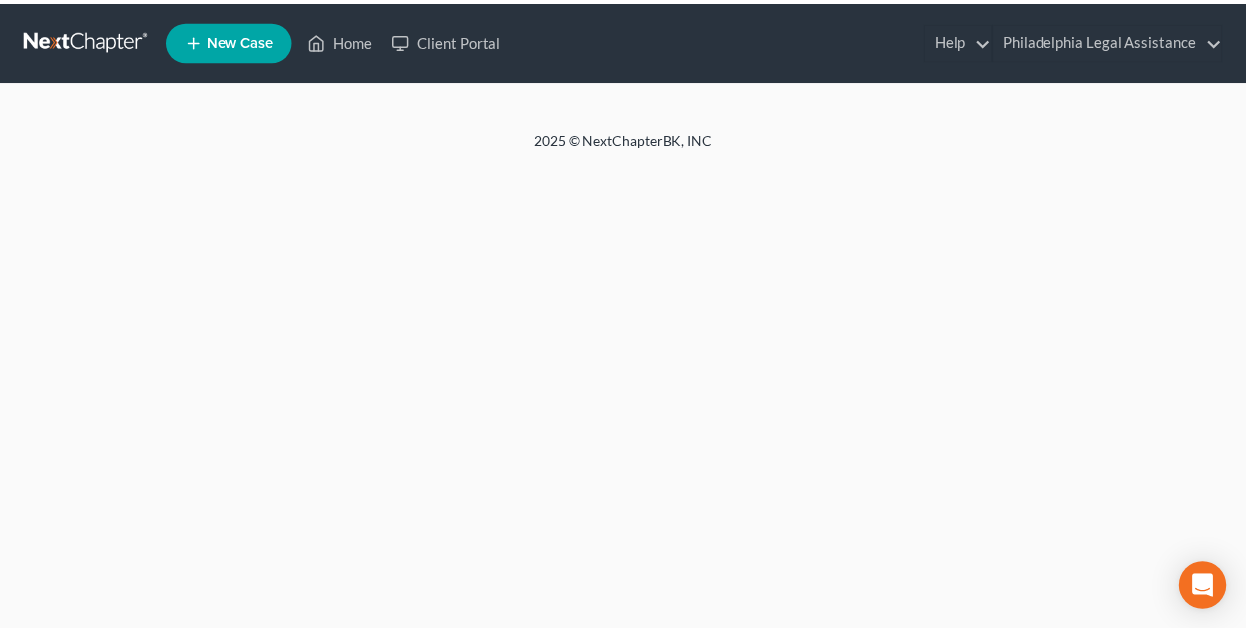 scroll, scrollTop: 0, scrollLeft: 0, axis: both 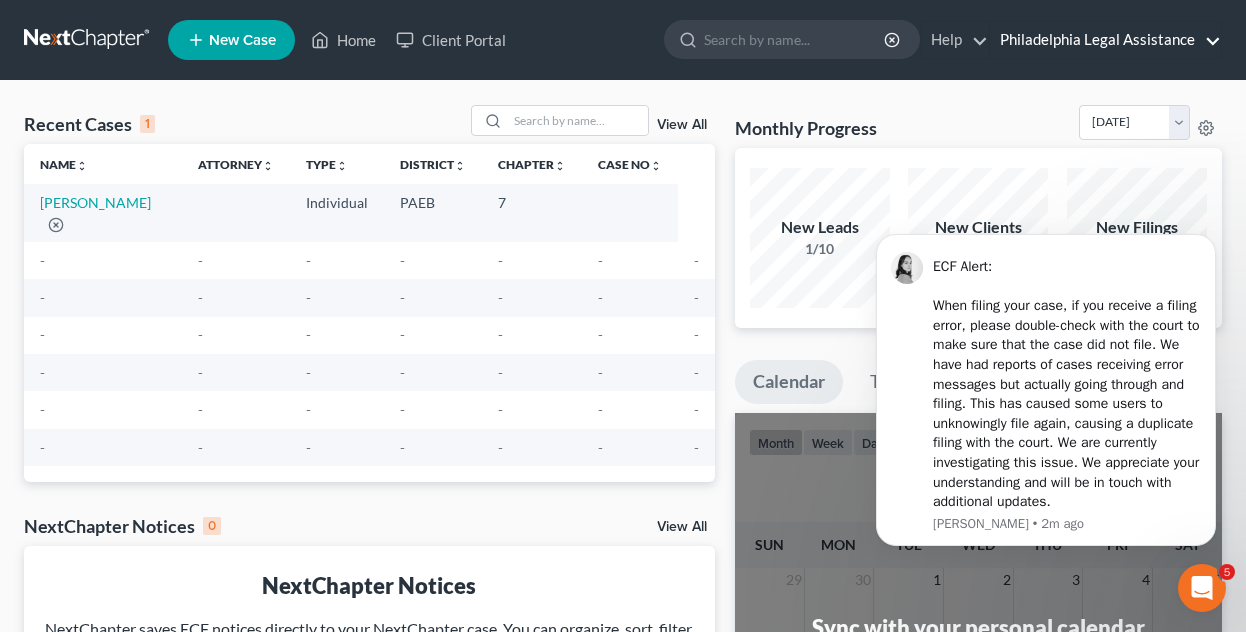 click on "Philadelphia Legal Assistance" at bounding box center (1105, 40) 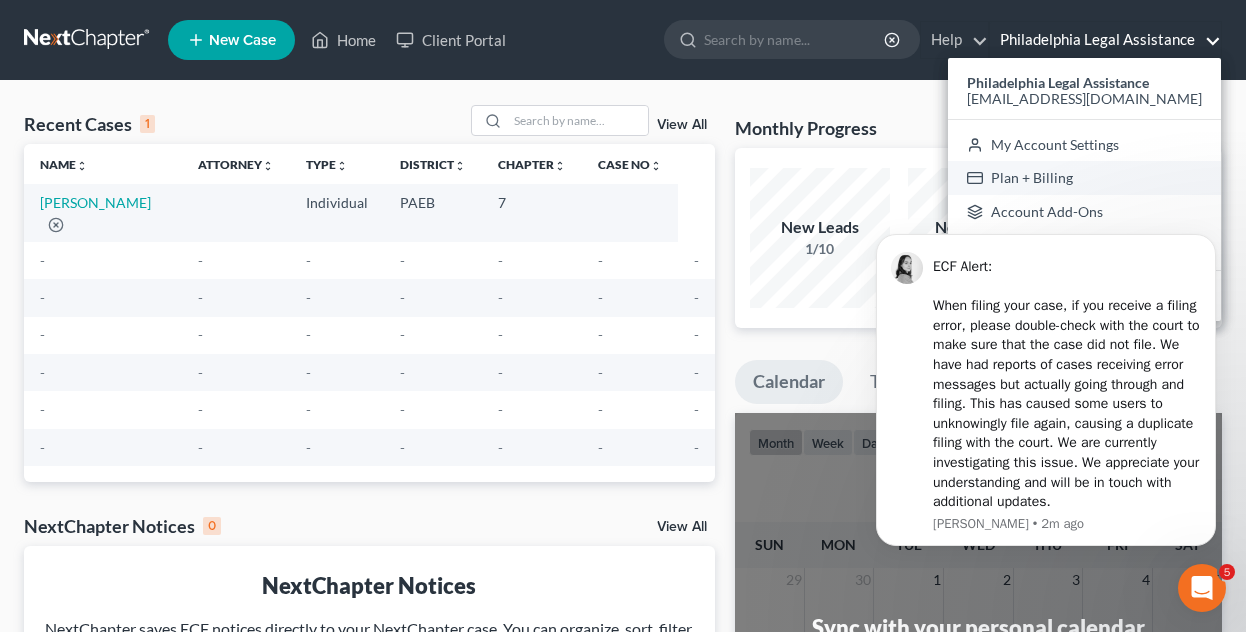 click on "Plan + Billing" at bounding box center [1084, 178] 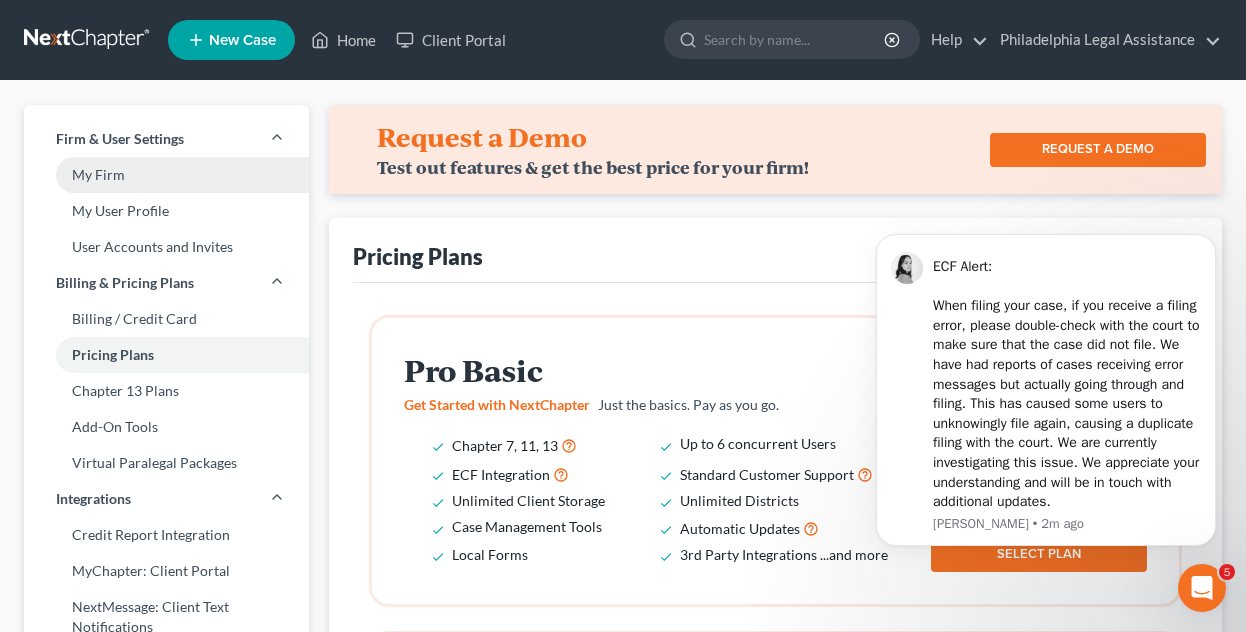 click on "My Firm" at bounding box center (166, 175) 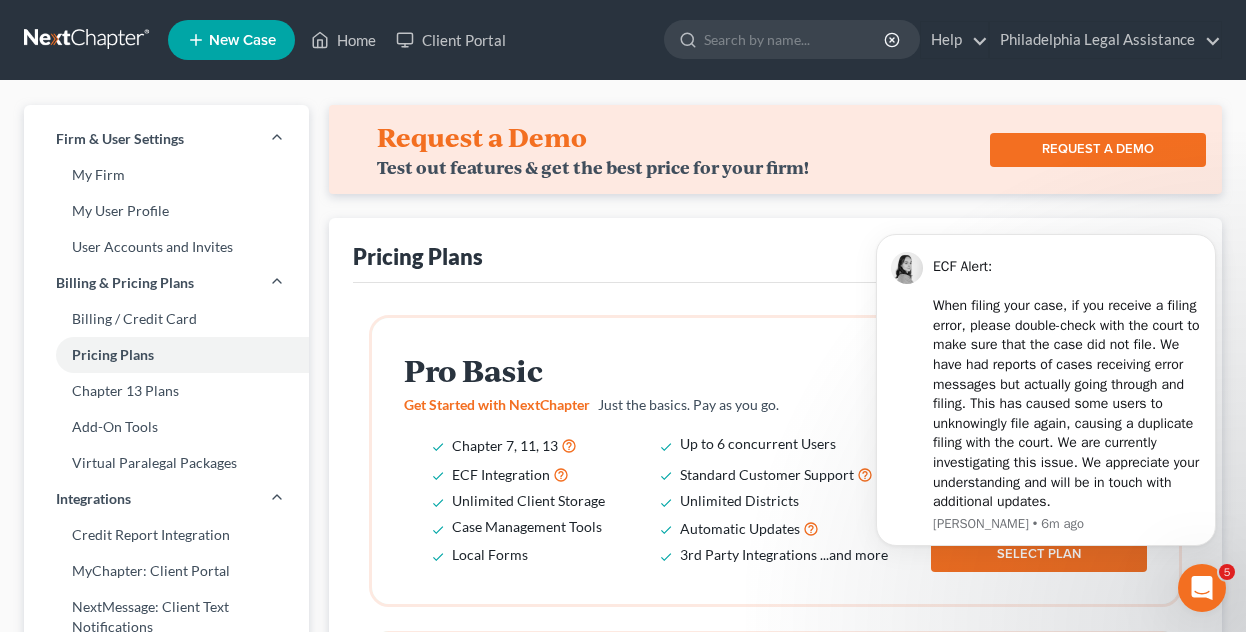 click on "New Case" at bounding box center (242, 40) 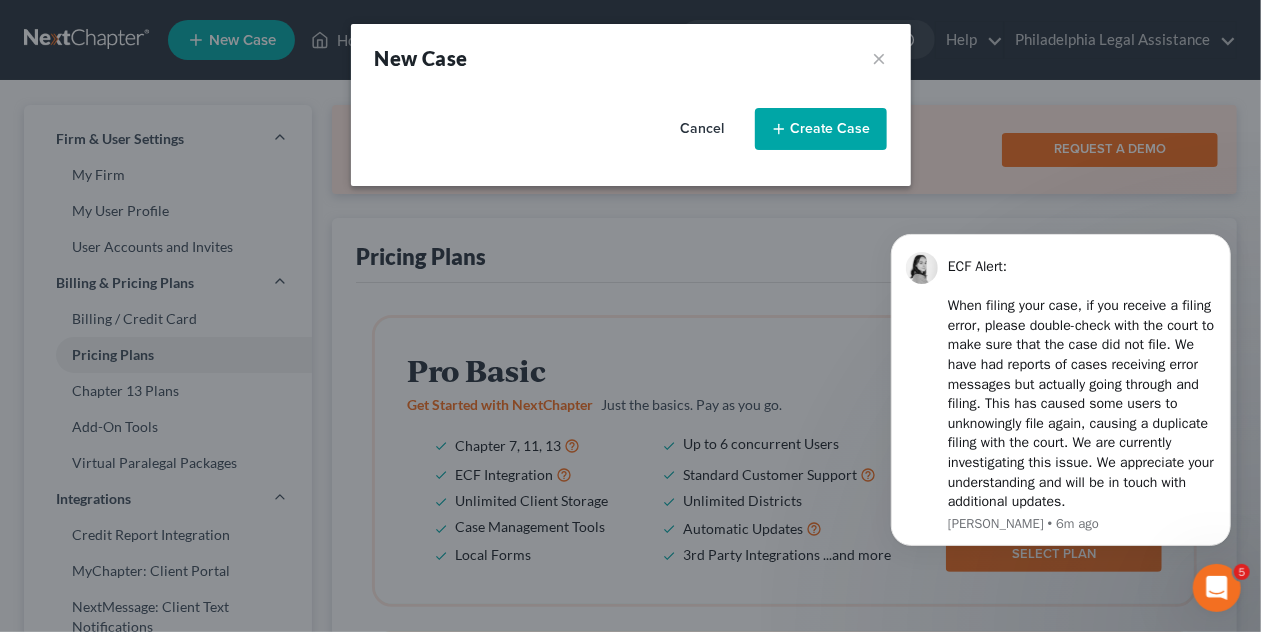select on "67" 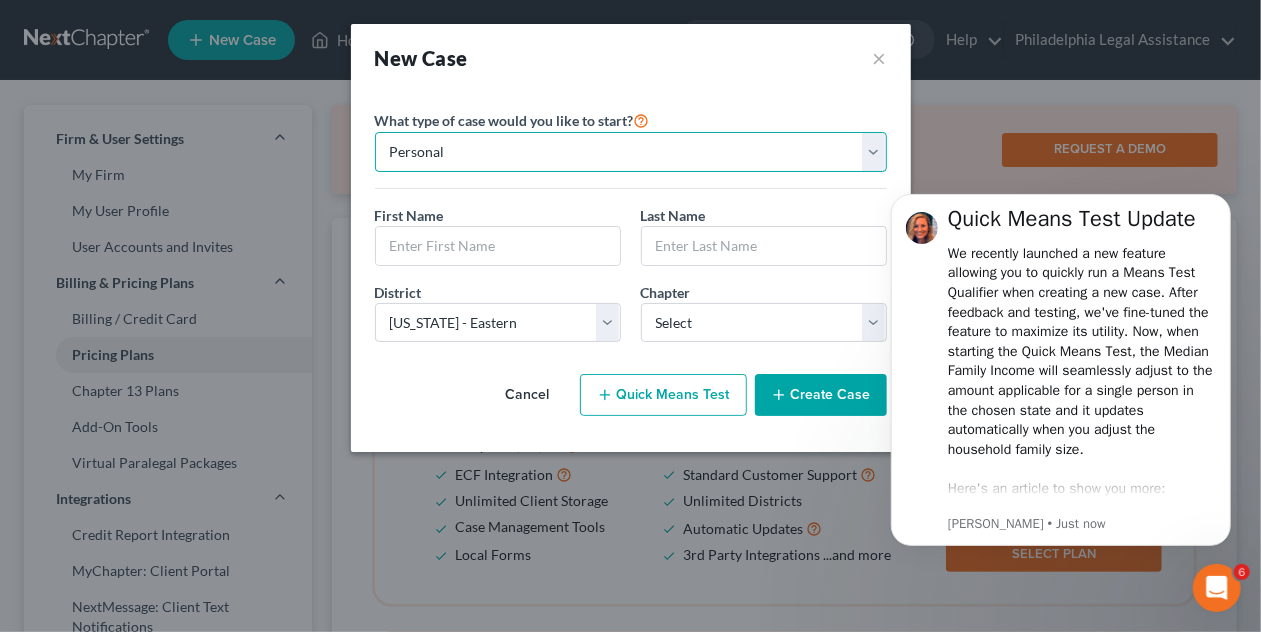click on "Personal Business" at bounding box center [631, 152] 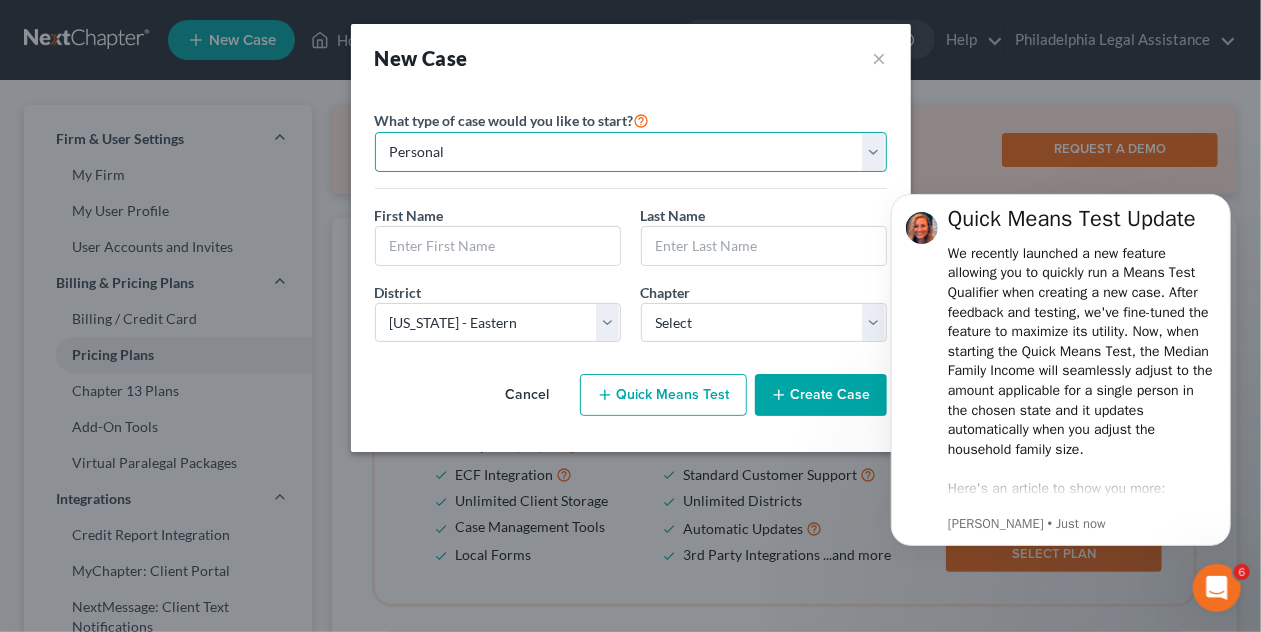 click on "Personal Business" at bounding box center (631, 152) 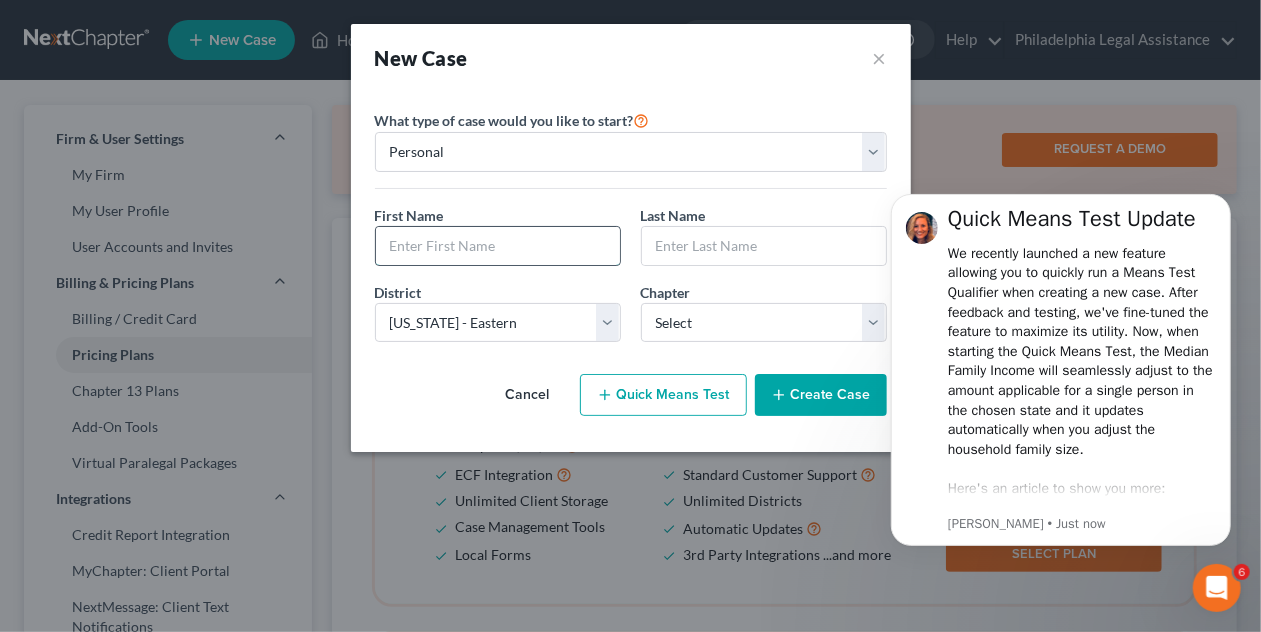 click at bounding box center (498, 246) 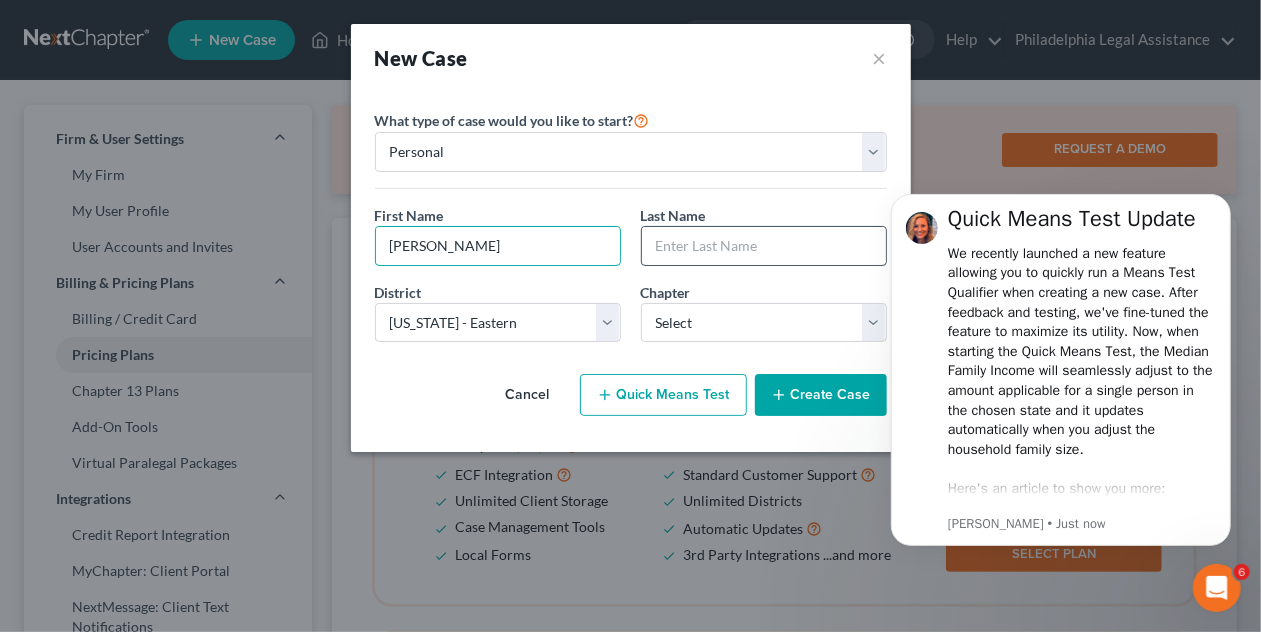 type on "Diane" 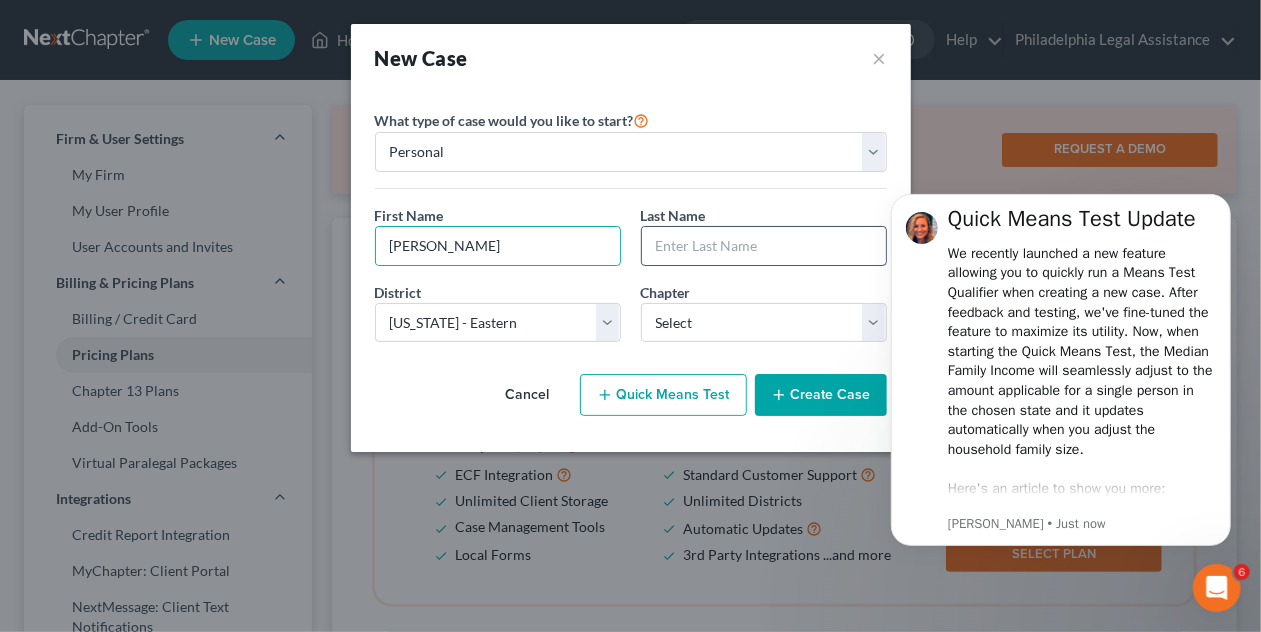 click at bounding box center (764, 246) 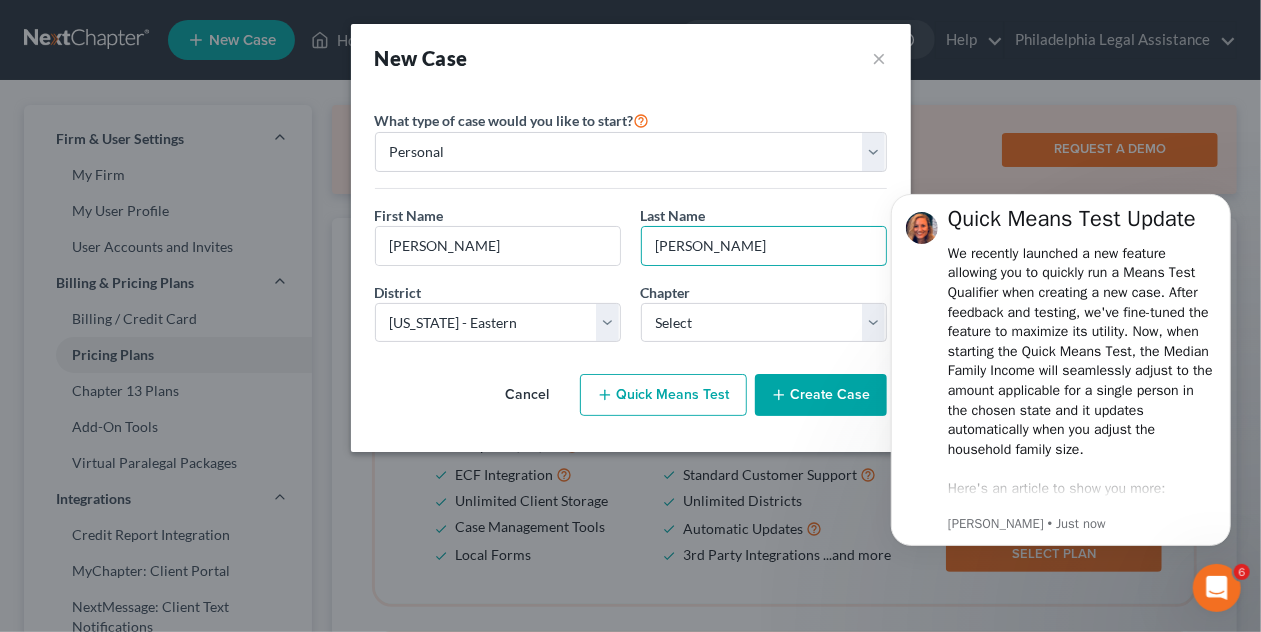 type on "Maddox-Johnson" 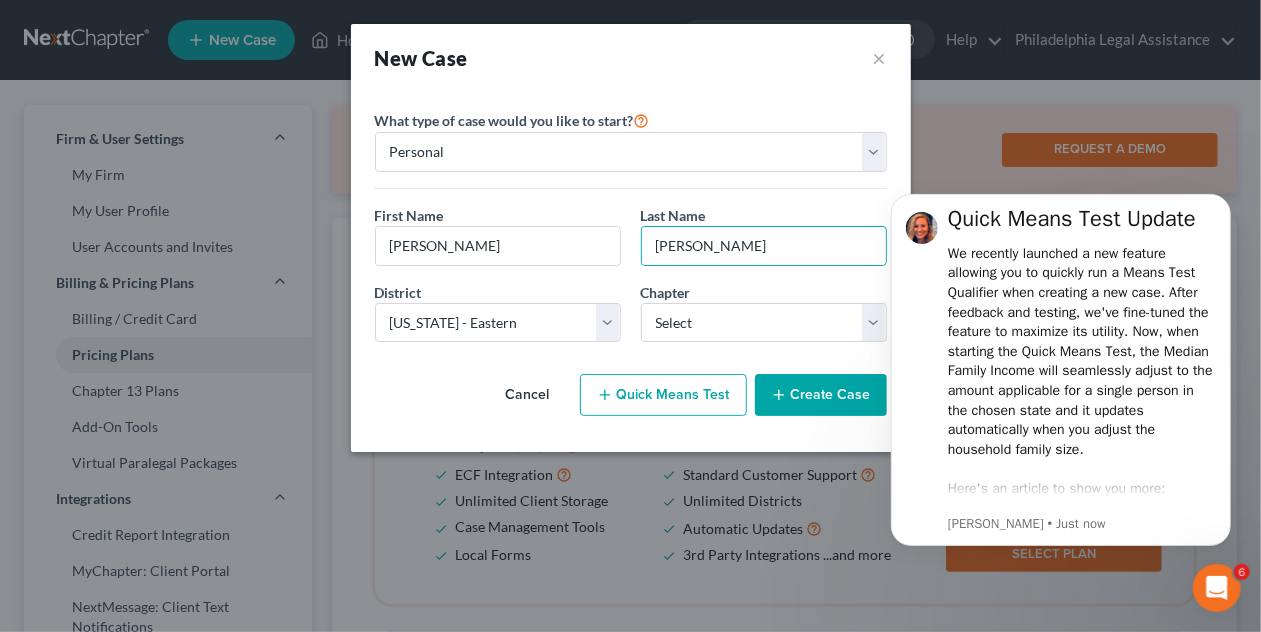 click on "Quick Means Test Update We recently launched a new feature allowing you to quickly run a Means Test Qualifier when creating a new case. After feedback and testing, we've fine-tuned the feature to maximize its utility. Now, when starting the Quick Means Test, the Median Family Income will seamlessly adjust to the amount applicable for a single person in the chosen state and it updates automatically when you adjust the household family size. ​ Here's an article to show you more:  Quick Means Test Have you had a chance to explore this feature? Share your thoughts with us – we'd love to hear your feedback! Kelly • Just now" 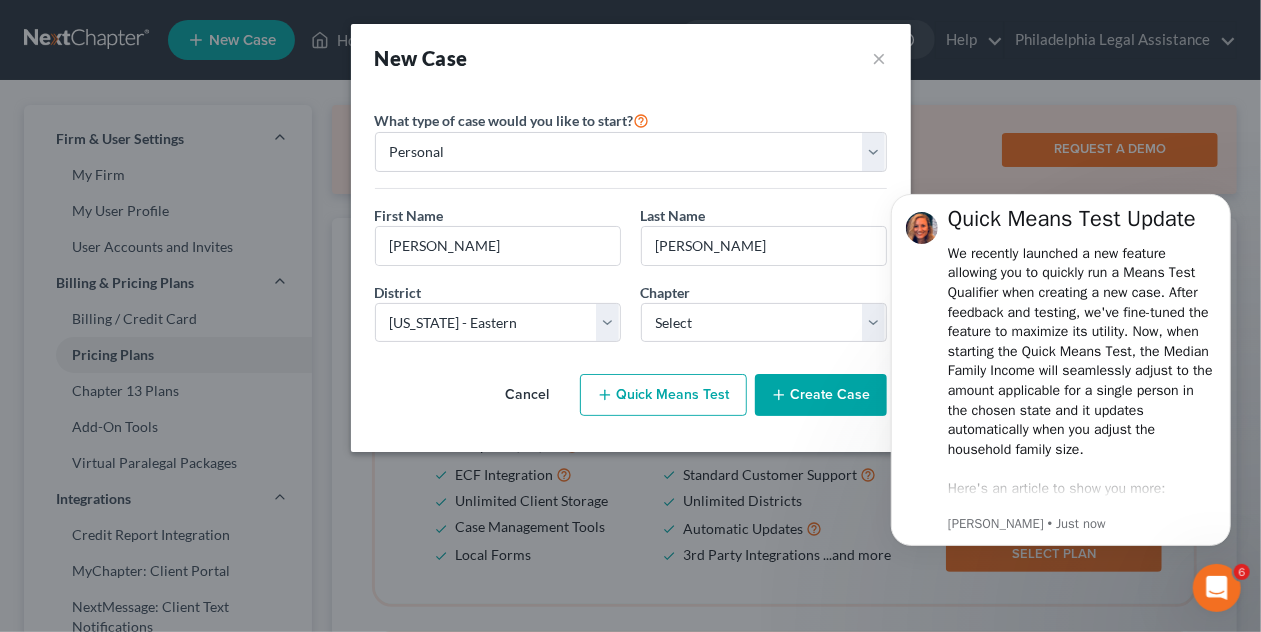 click on "Quick Means Test Update We recently launched a new feature allowing you to quickly run a Means Test Qualifier when creating a new case. After feedback and testing, we've fine-tuned the feature to maximize its utility. Now, when starting the Quick Means Test, the Median Family Income will seamlessly adjust to the amount applicable for a single person in the chosen state and it updates automatically when you adjust the household family size. ​ Here's an article to show you more:  Quick Means Test Have you had a chance to explore this feature? Share your thoughts with us – we'd love to hear your feedback! Kelly • Just now" 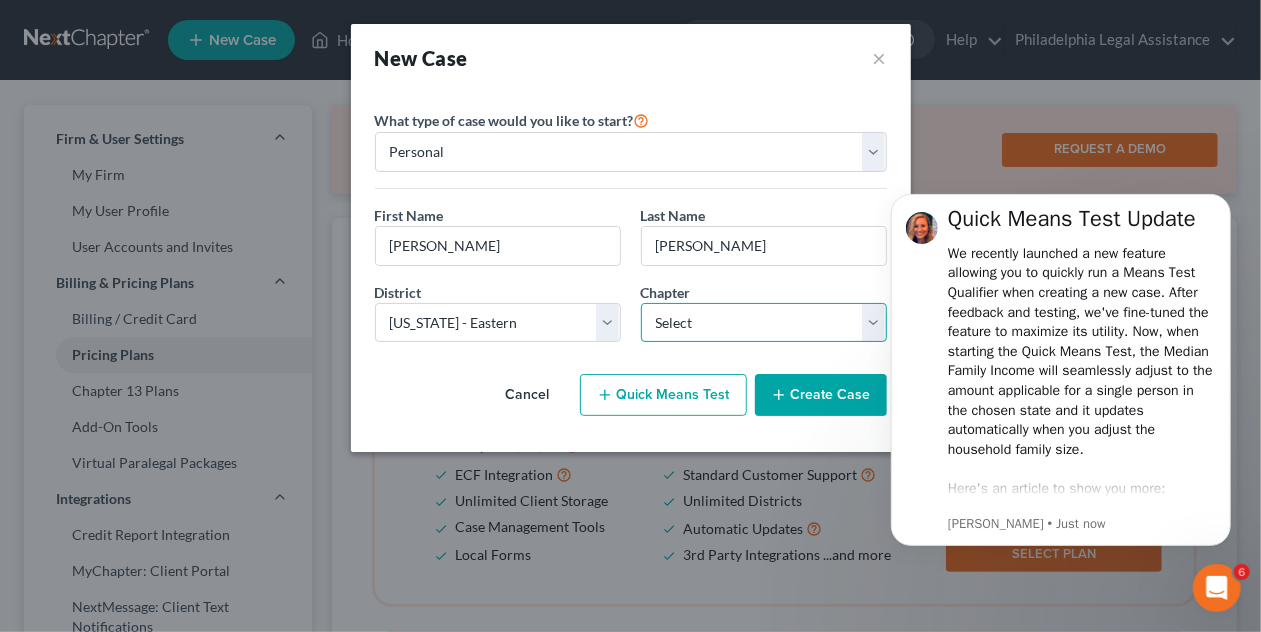 click on "Select 7 11 12 13" at bounding box center (764, 323) 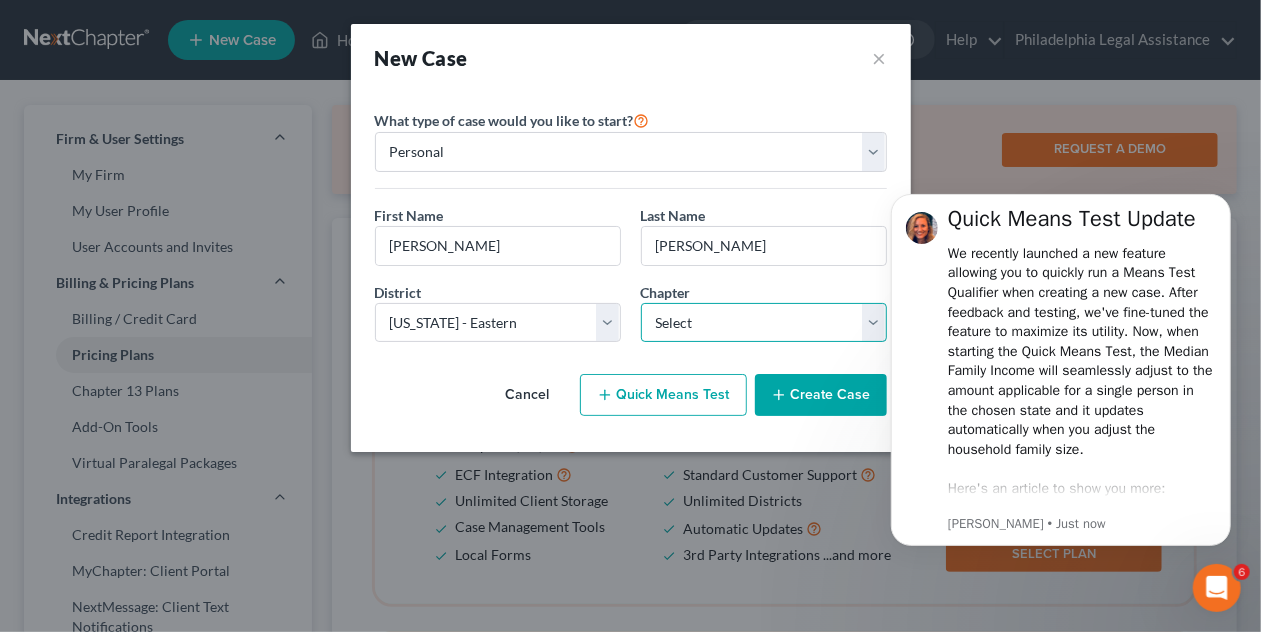 select on "3" 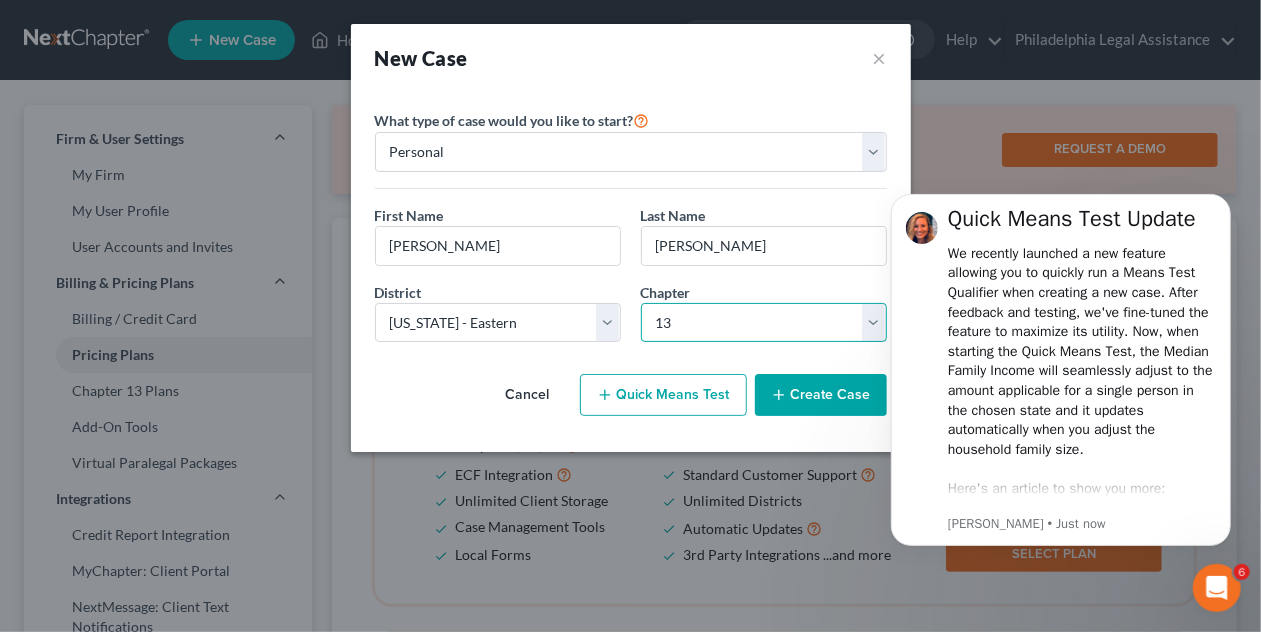 click on "Select 7 11 12 13" at bounding box center (764, 323) 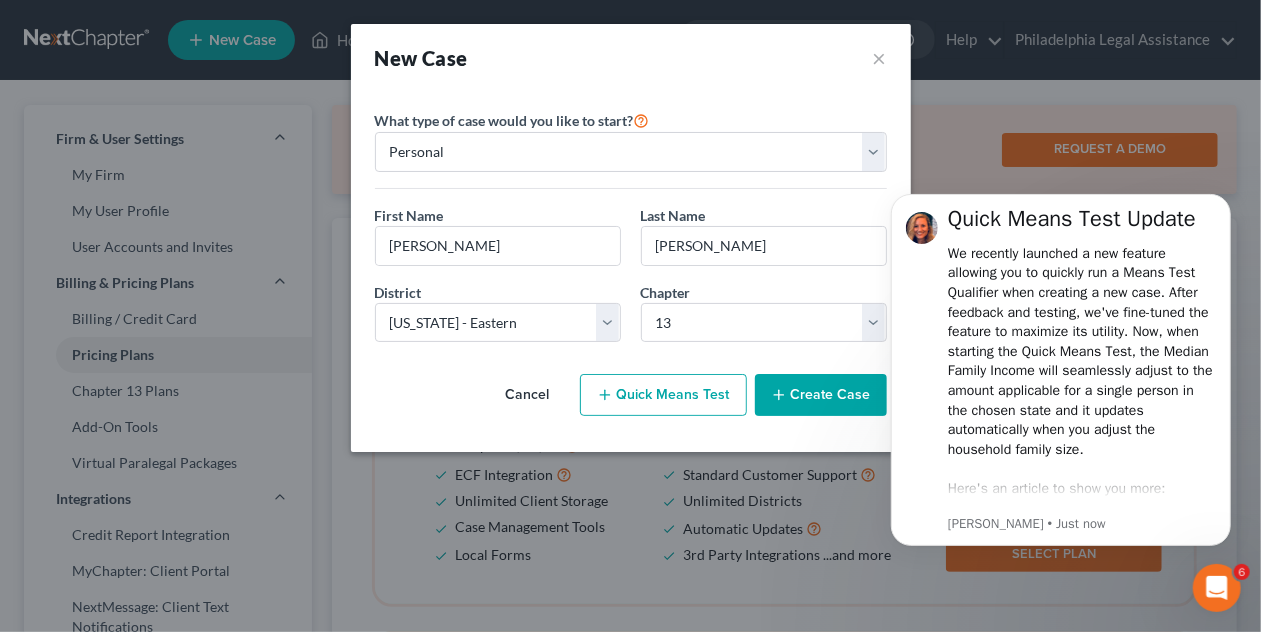 click on "Create Case" at bounding box center (821, 395) 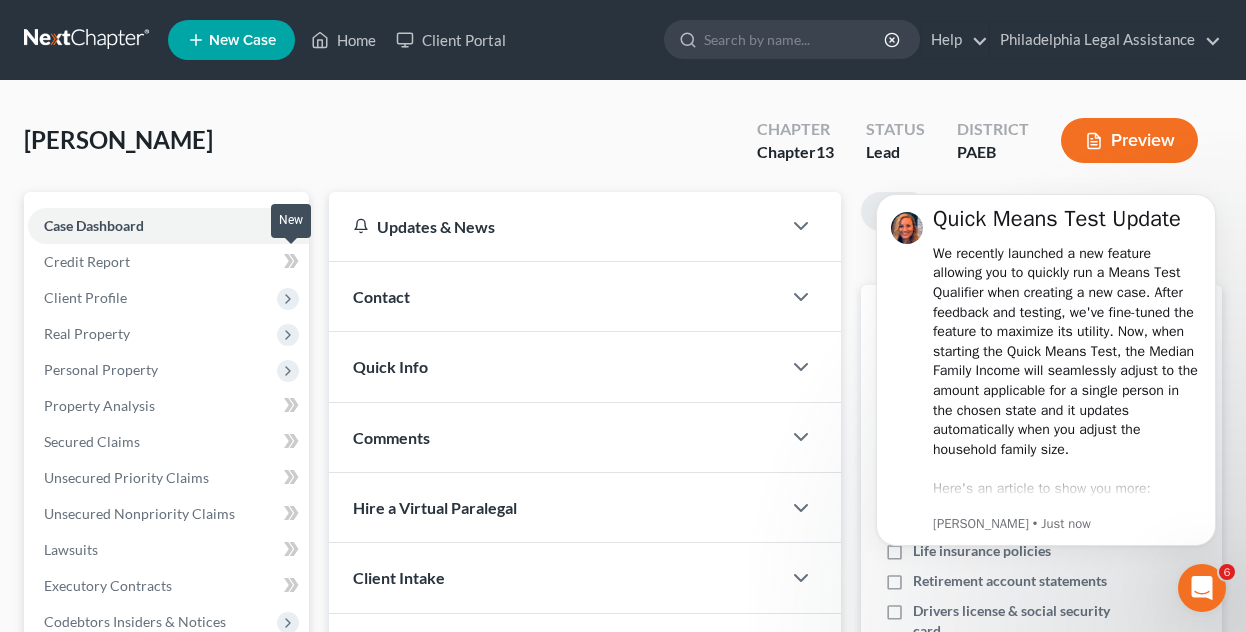 click 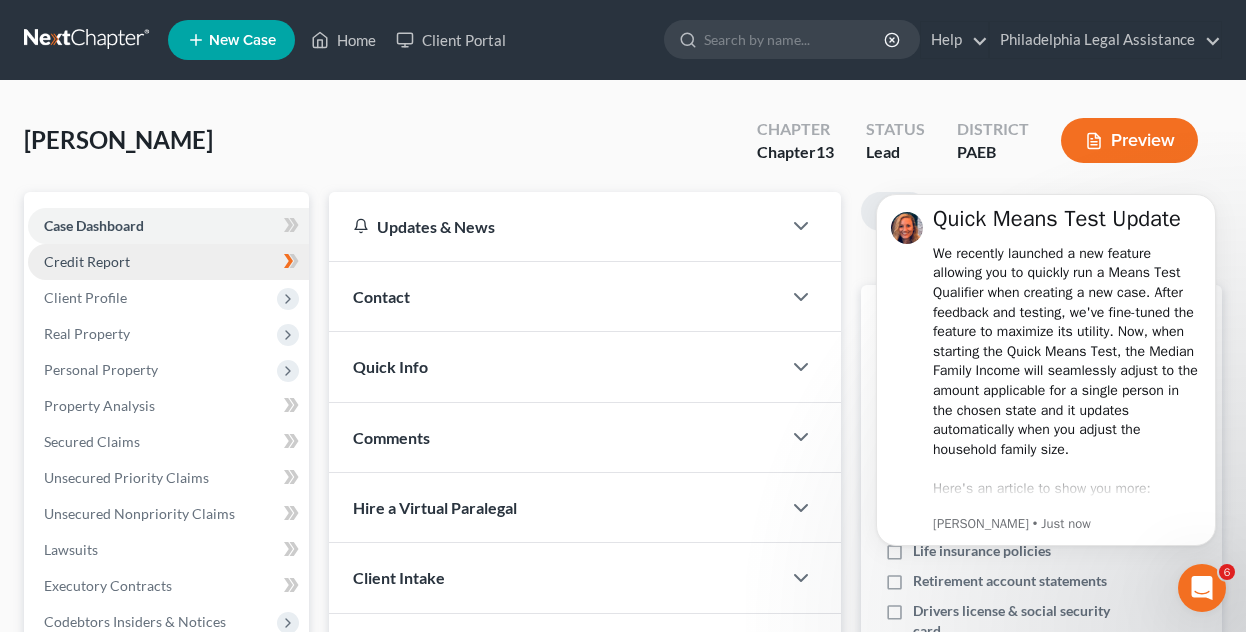 click on "Credit Report" at bounding box center (87, 261) 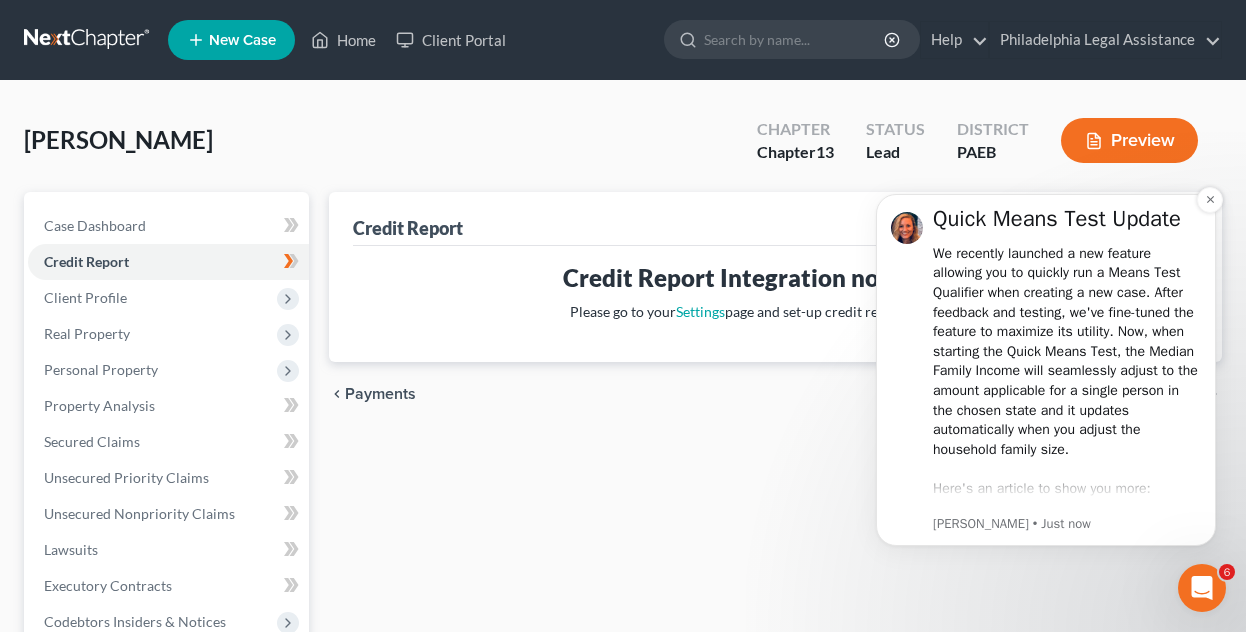 click on "Kelly • Just now" at bounding box center (1067, 524) 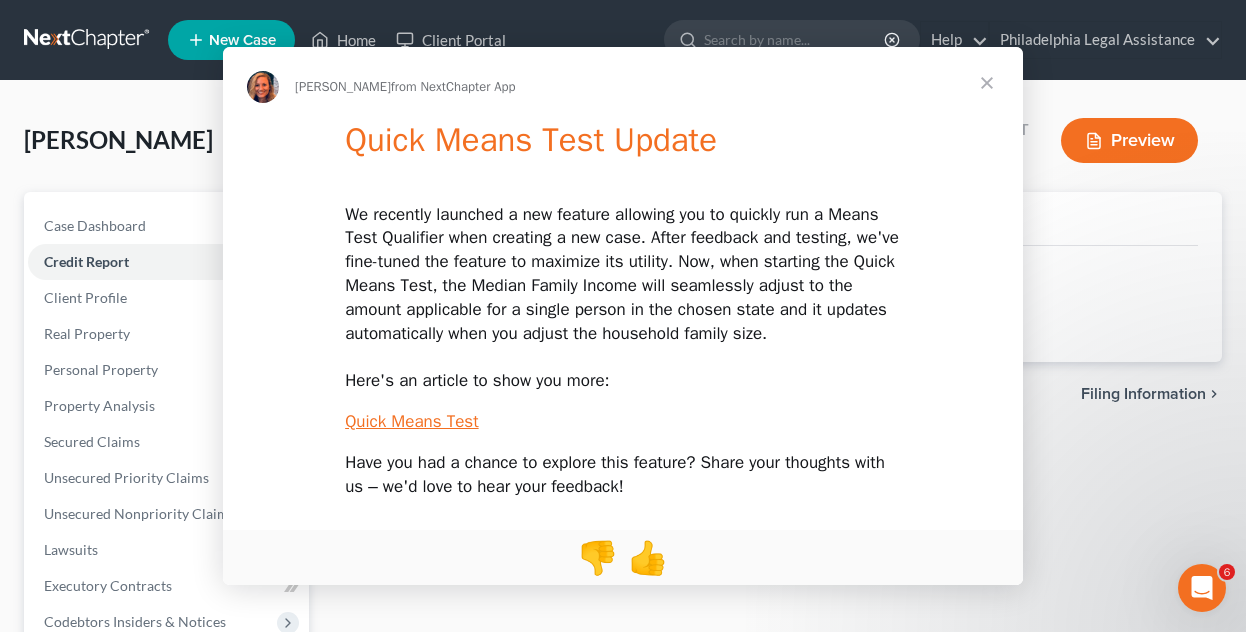 scroll, scrollTop: 0, scrollLeft: 0, axis: both 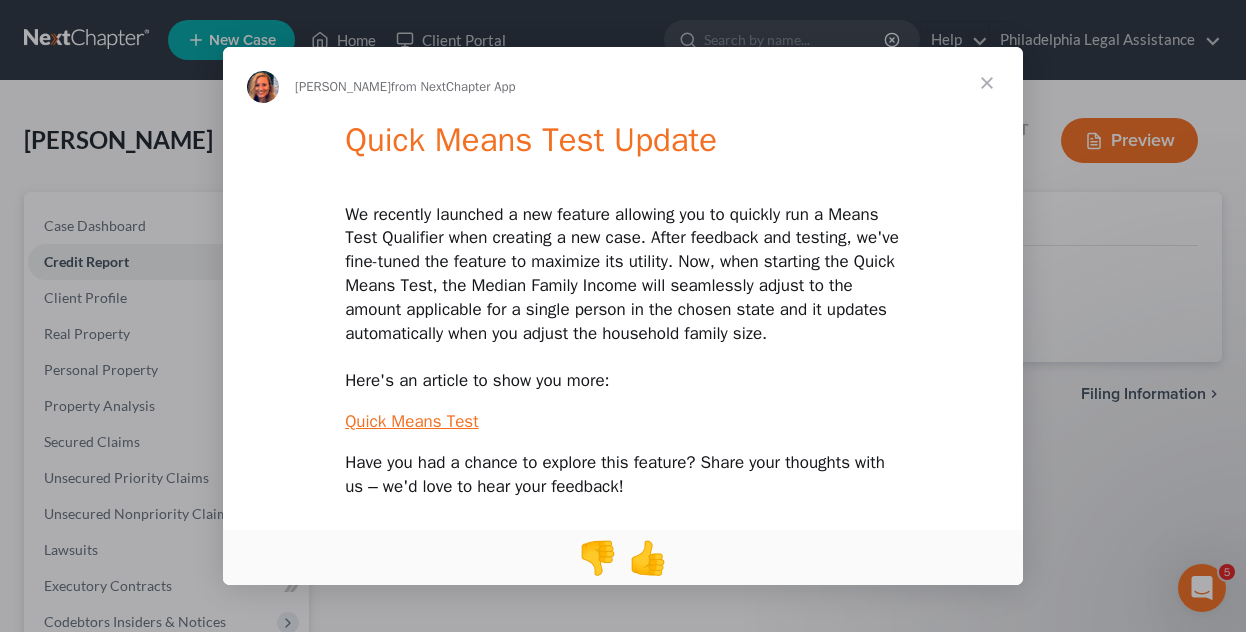 click at bounding box center (987, 83) 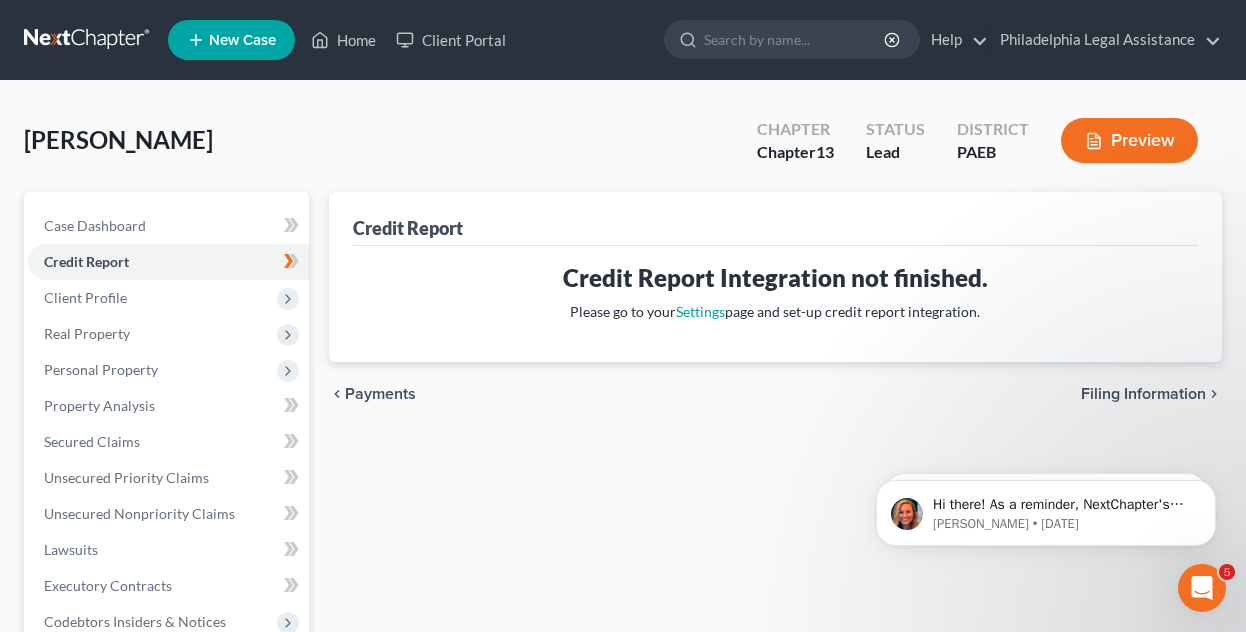 scroll, scrollTop: 0, scrollLeft: 0, axis: both 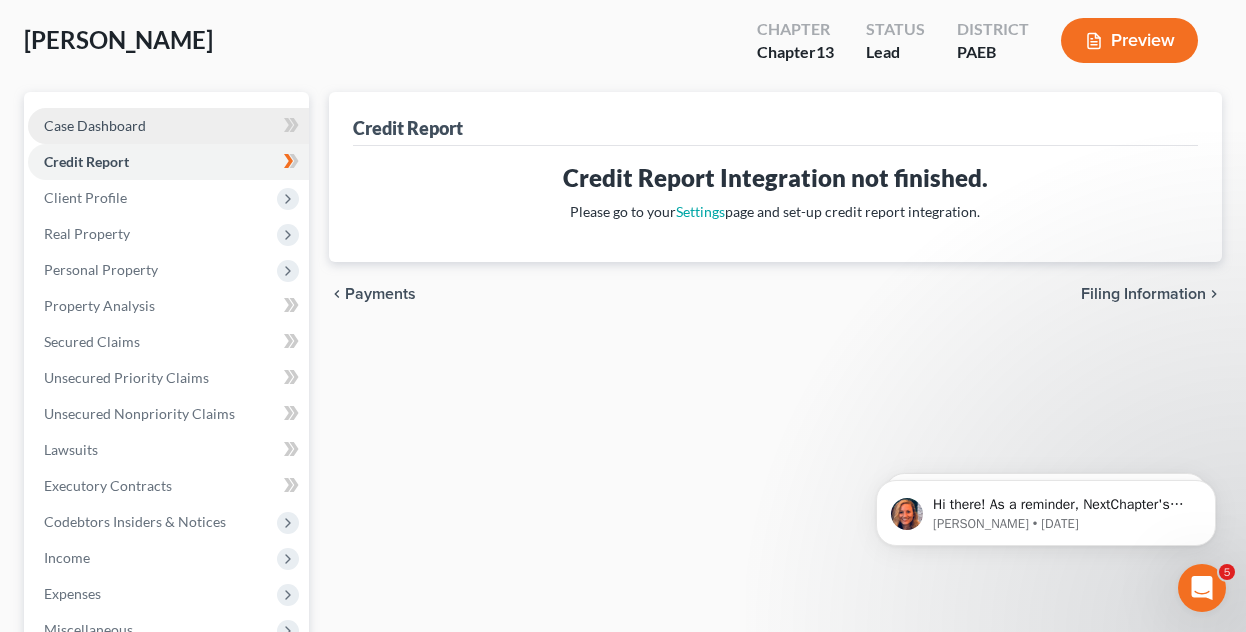click on "Case Dashboard" at bounding box center (168, 126) 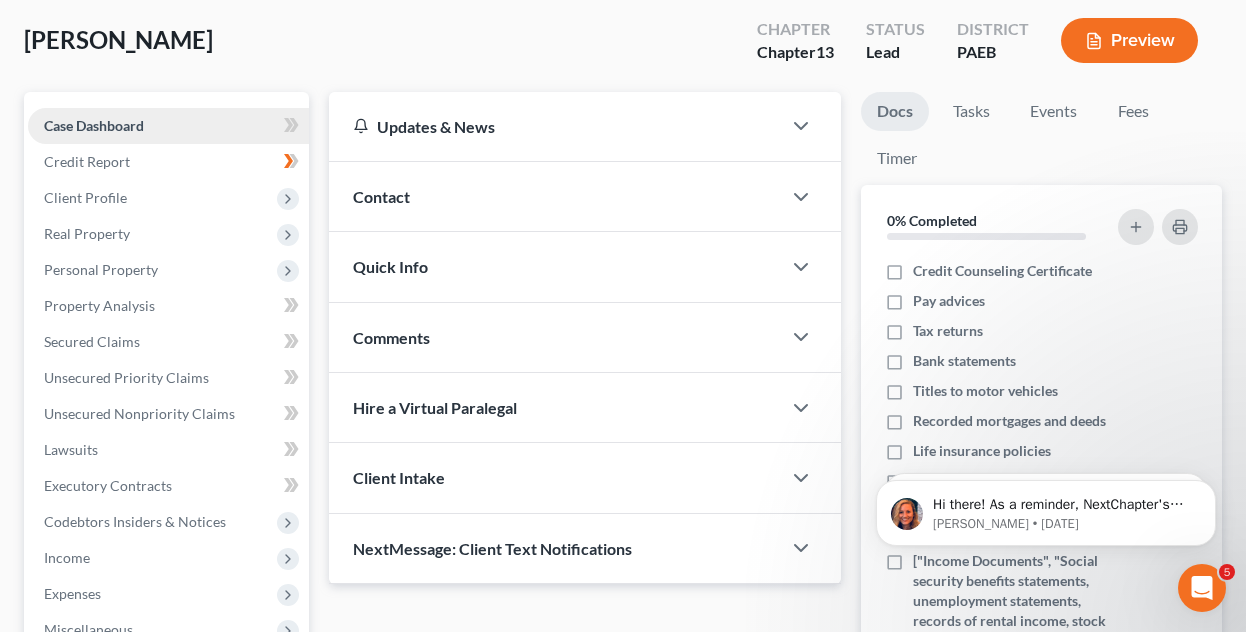 scroll, scrollTop: 0, scrollLeft: 0, axis: both 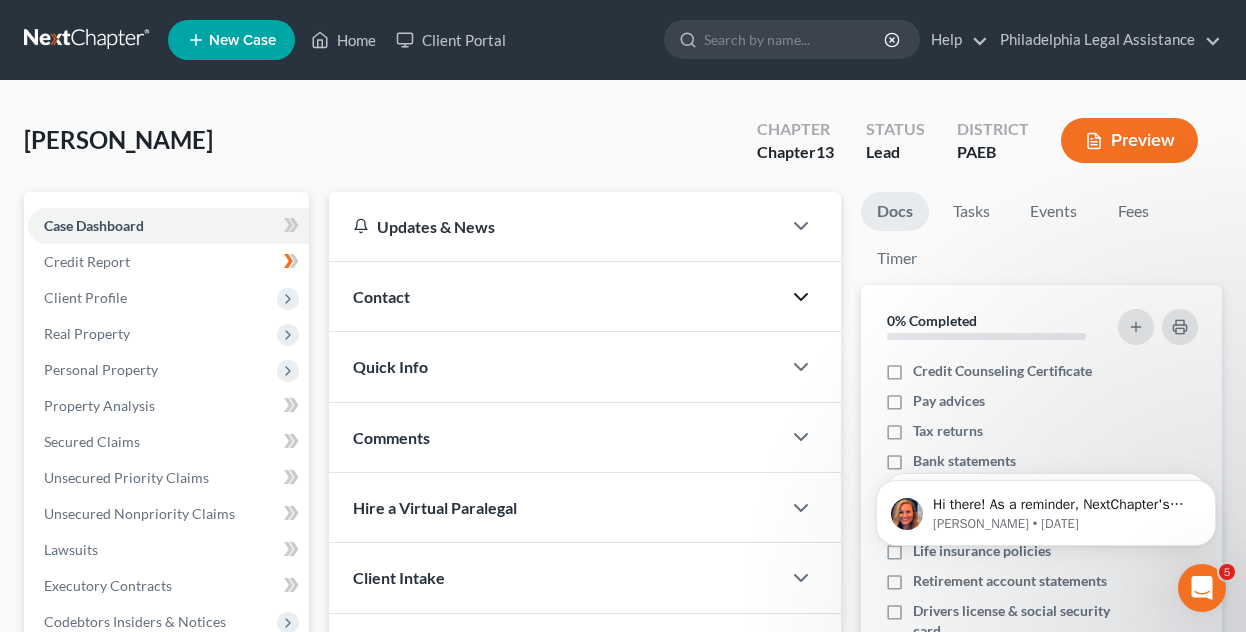 click 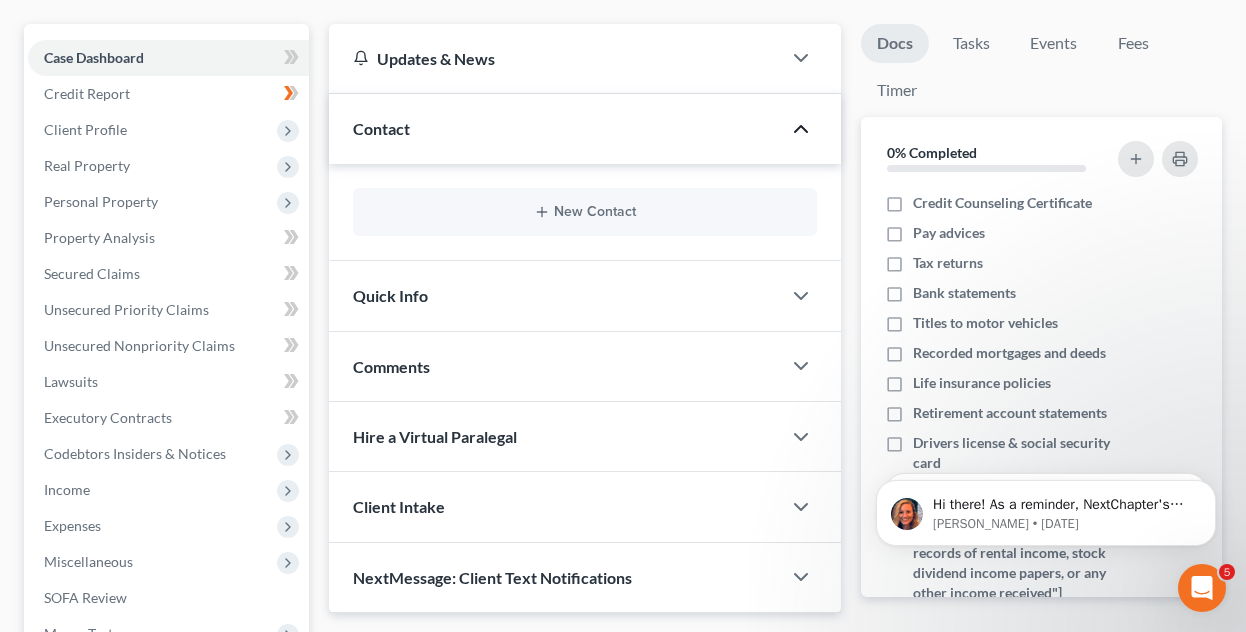 scroll, scrollTop: 200, scrollLeft: 0, axis: vertical 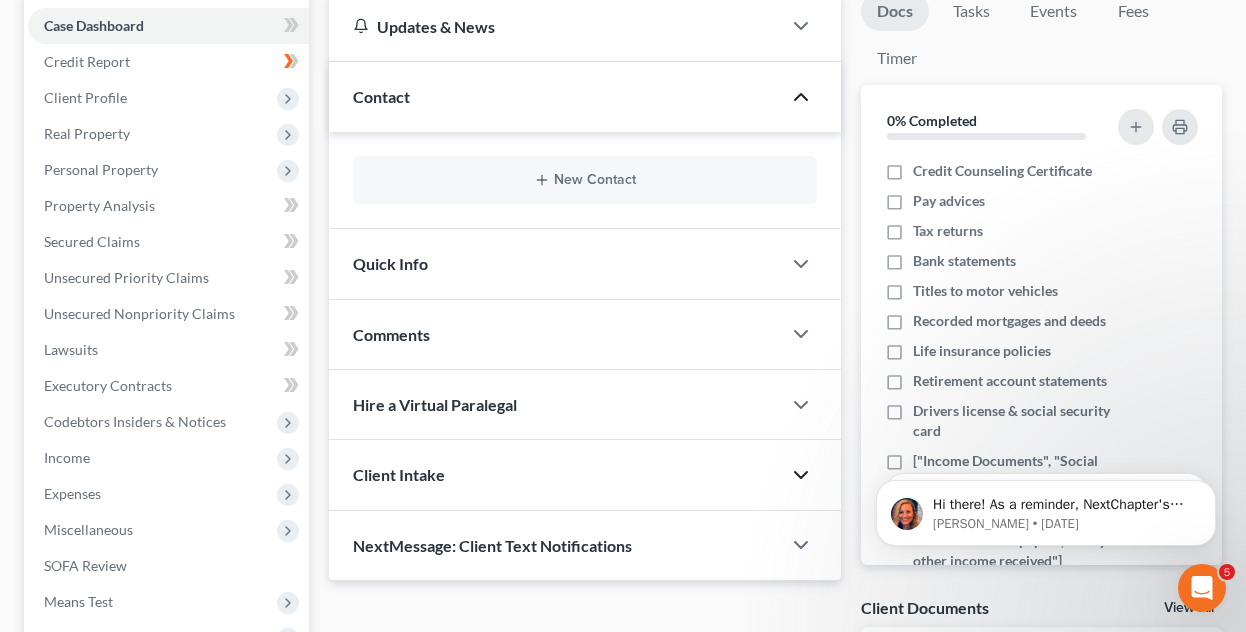 click 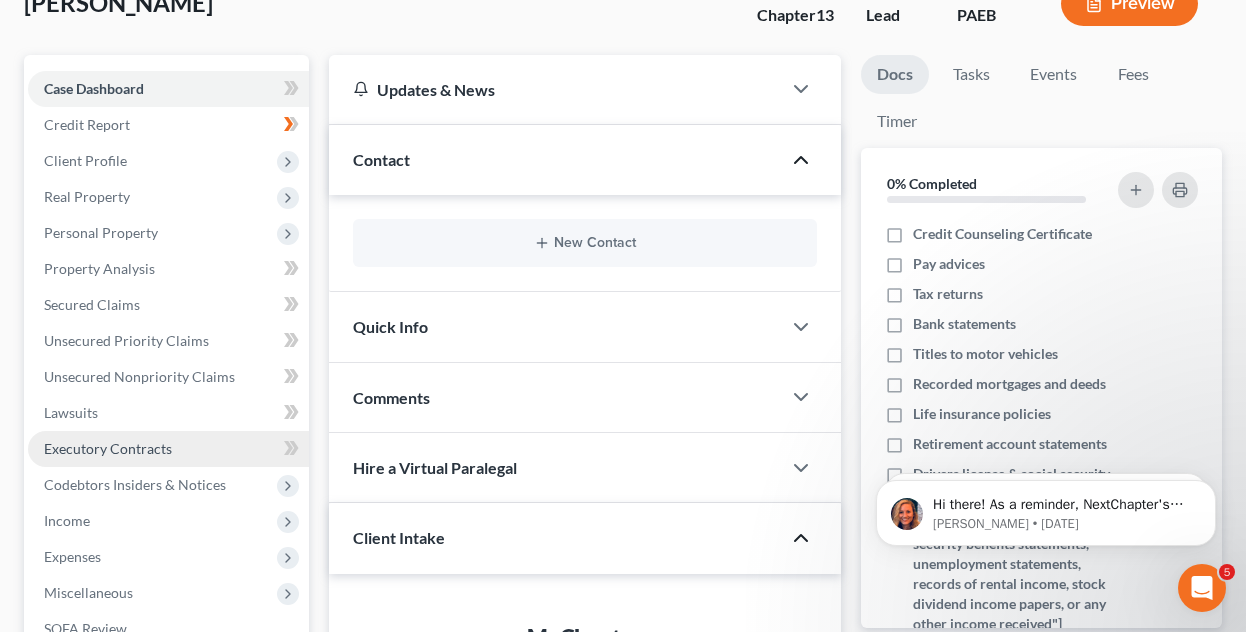 scroll, scrollTop: 0, scrollLeft: 0, axis: both 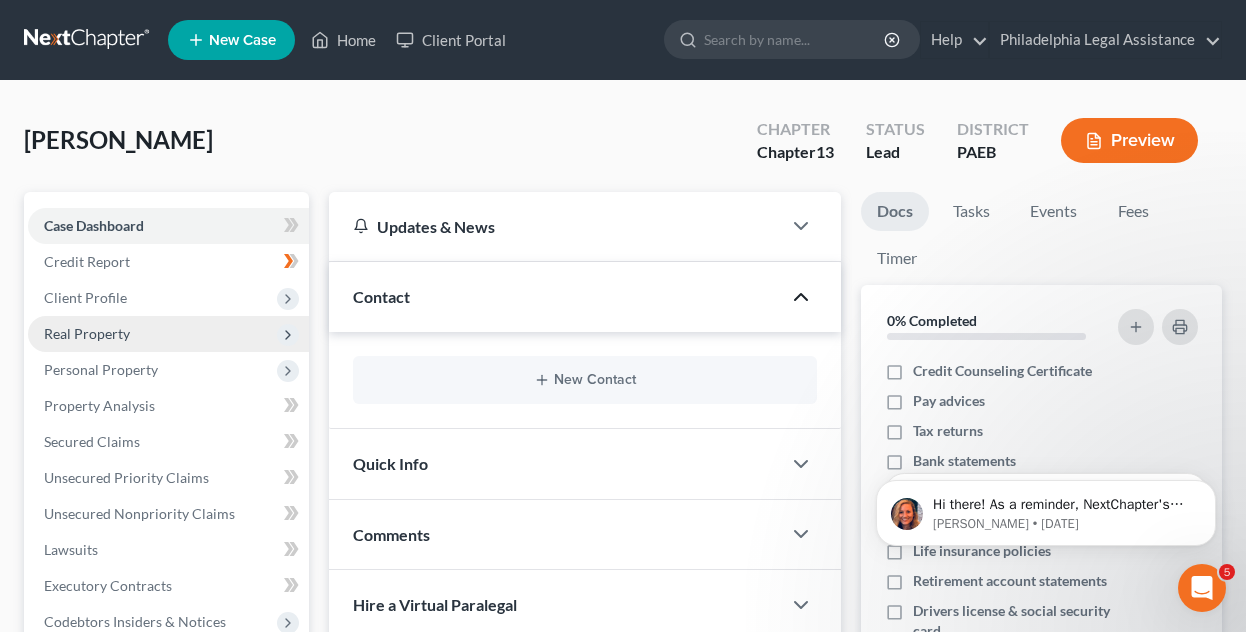click on "Real Property" at bounding box center (87, 333) 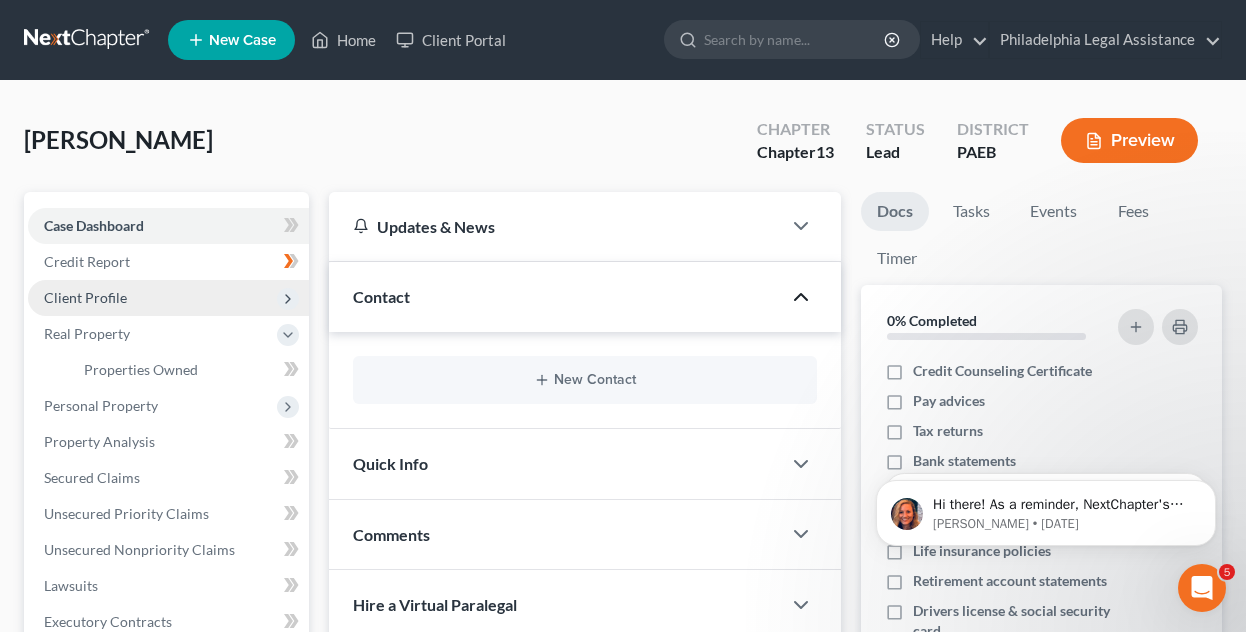 click on "Client Profile" at bounding box center [168, 298] 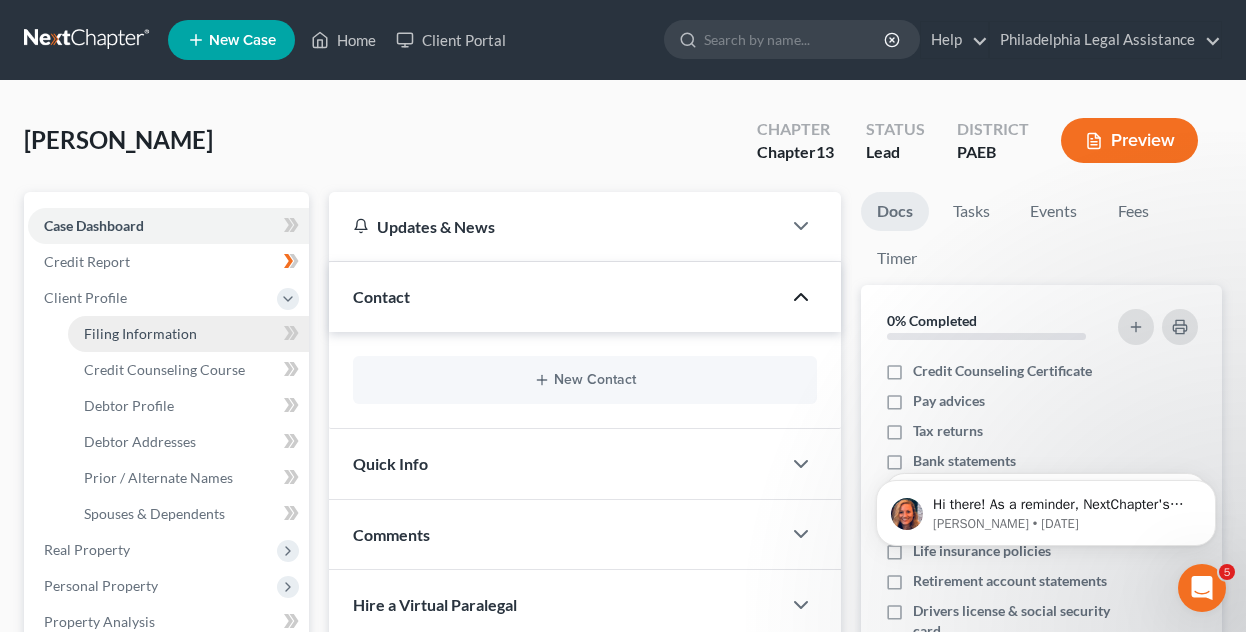 click on "Filing Information" at bounding box center [140, 333] 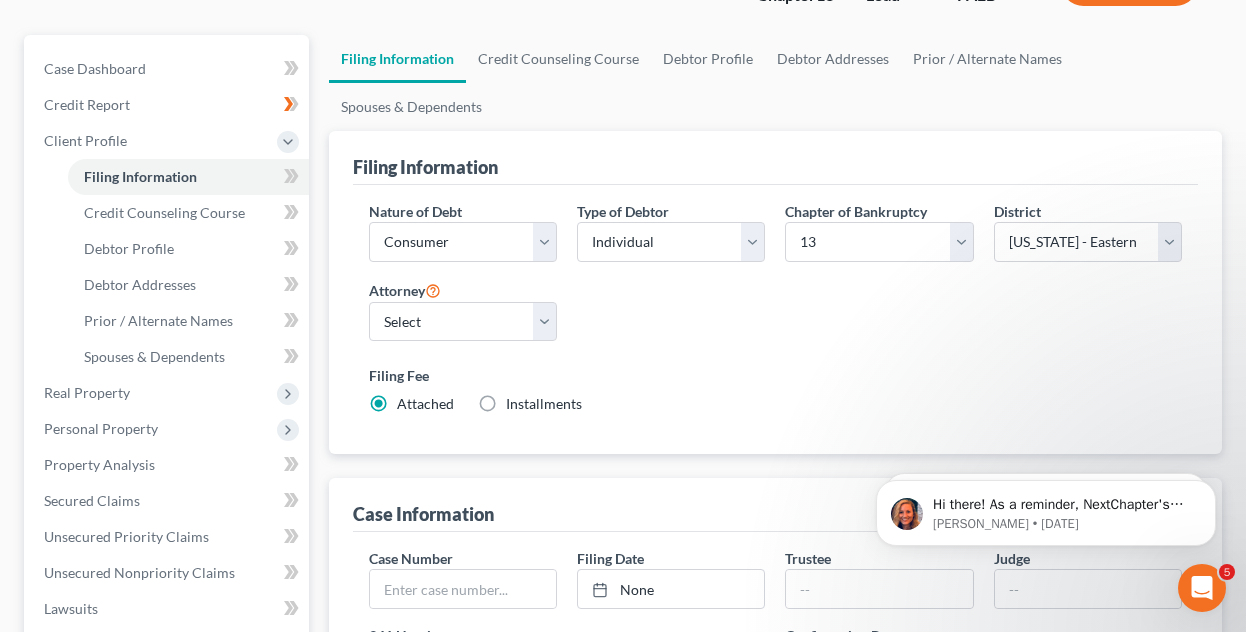 scroll, scrollTop: 200, scrollLeft: 0, axis: vertical 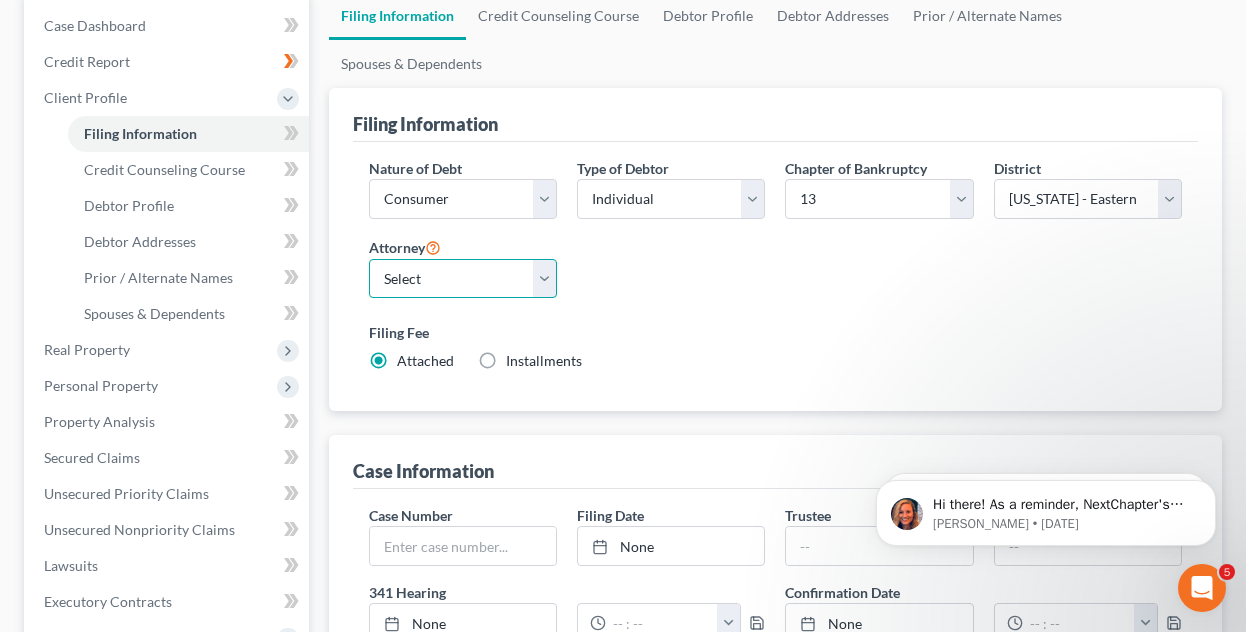 click on "Select Jane Nylund - null" at bounding box center (463, 279) 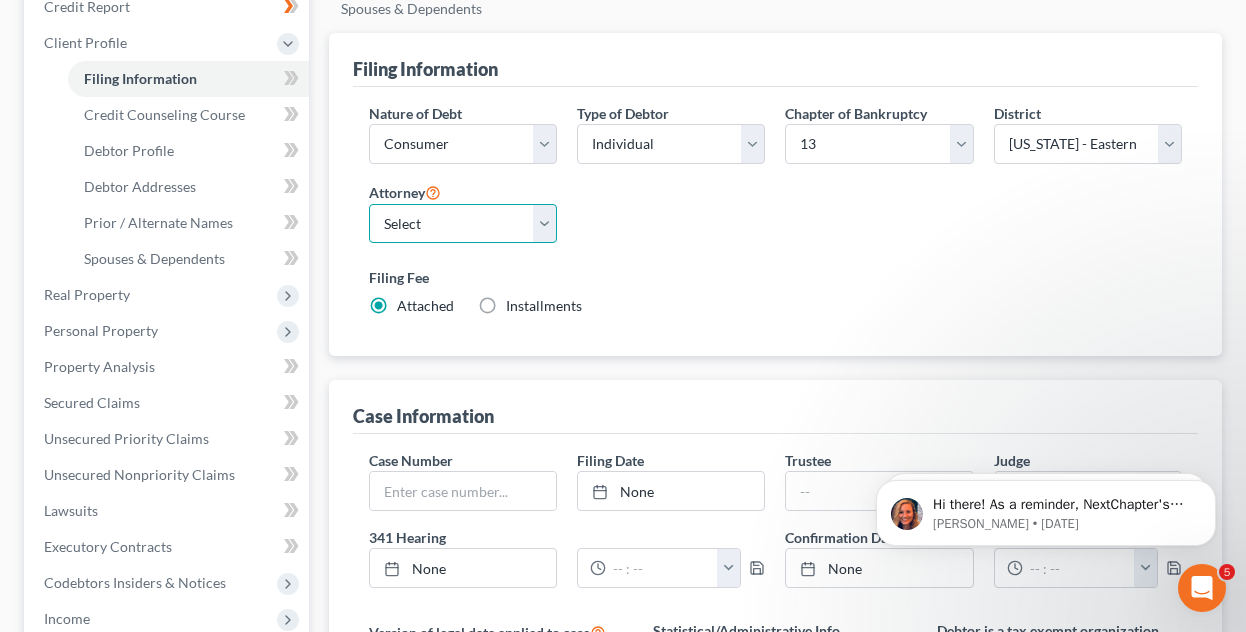 scroll, scrollTop: 300, scrollLeft: 0, axis: vertical 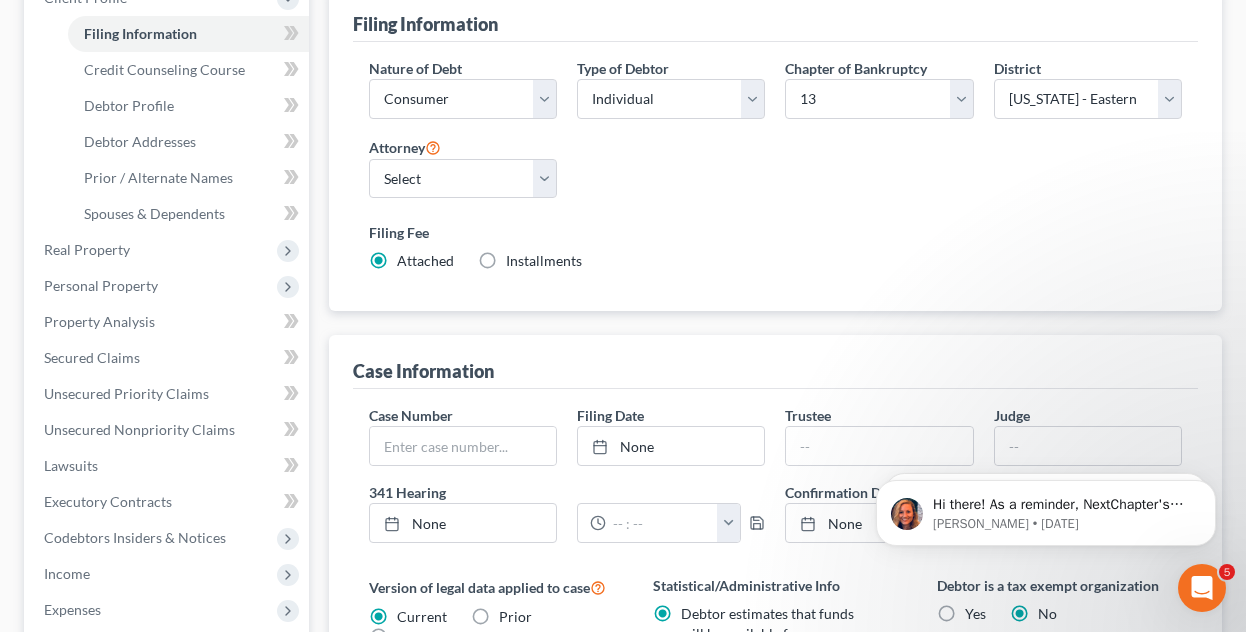 click on "Installments Installments" at bounding box center [544, 261] 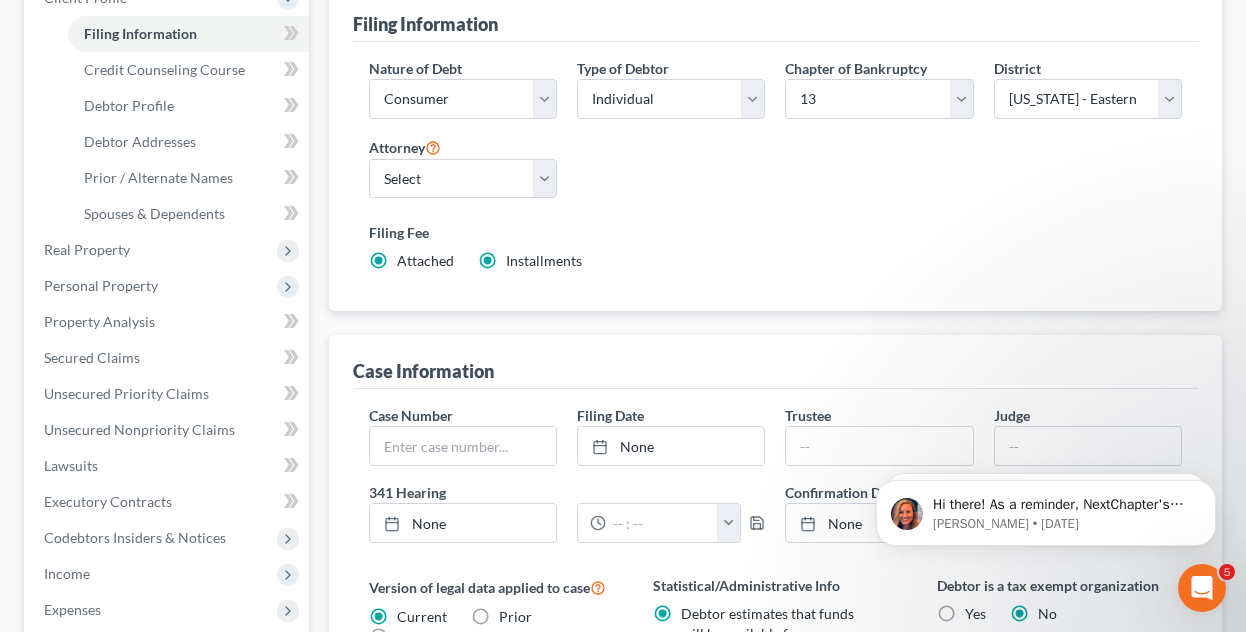 radio on "false" 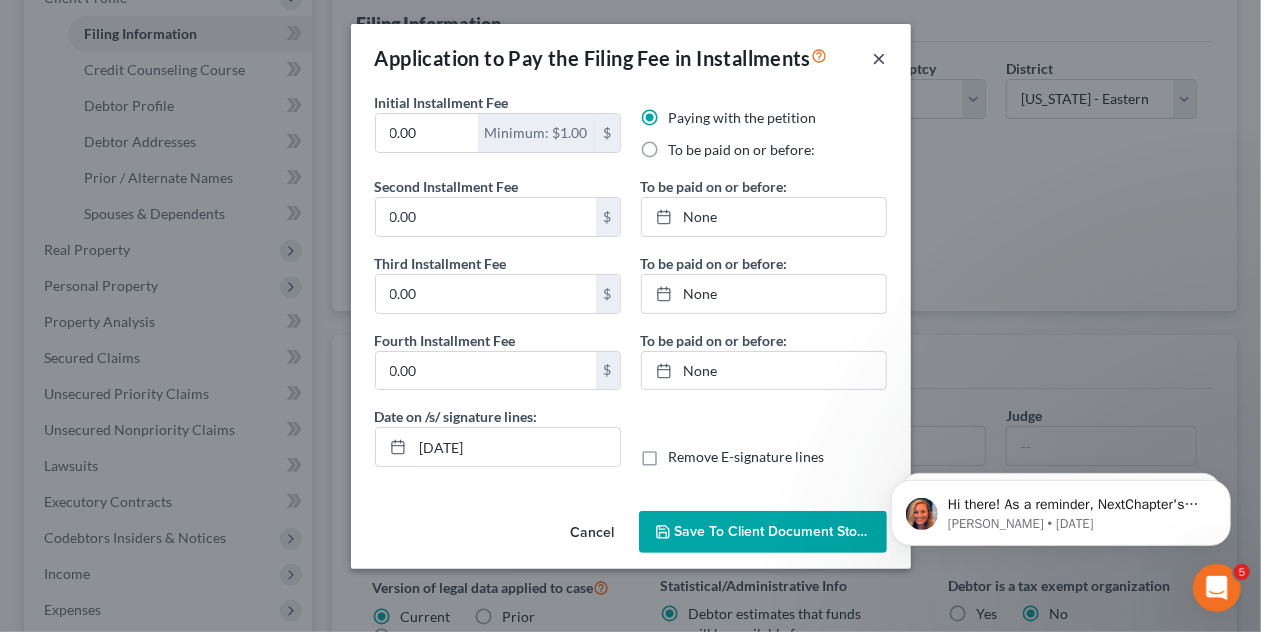 click on "×" at bounding box center [880, 58] 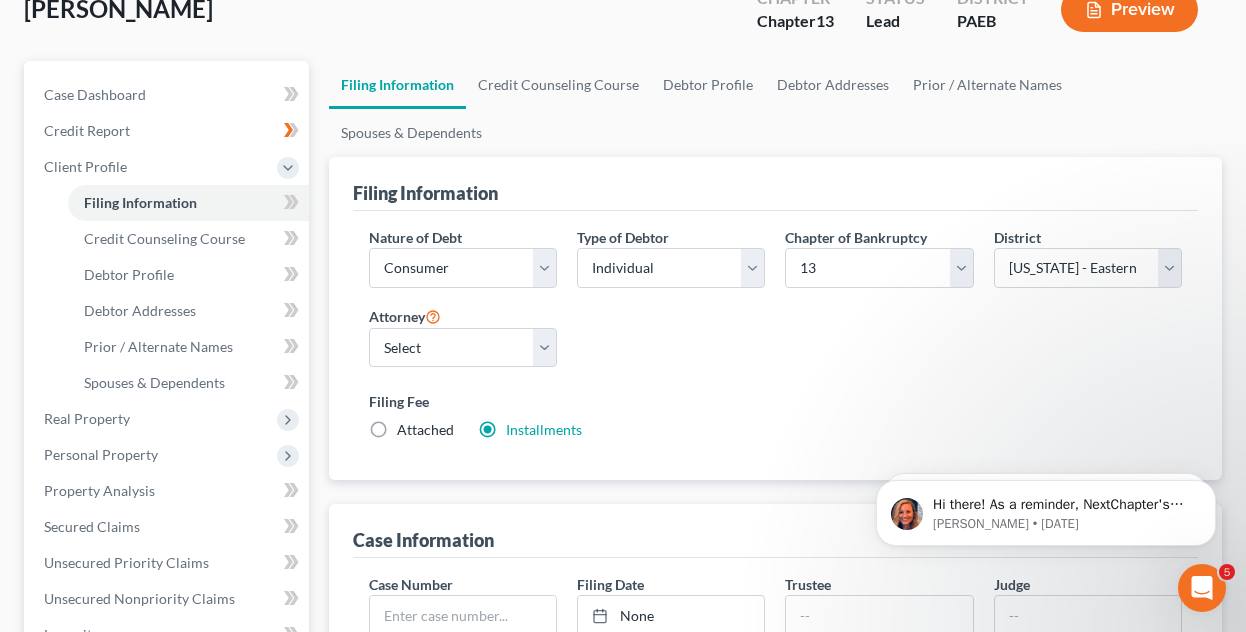 scroll, scrollTop: 0, scrollLeft: 0, axis: both 